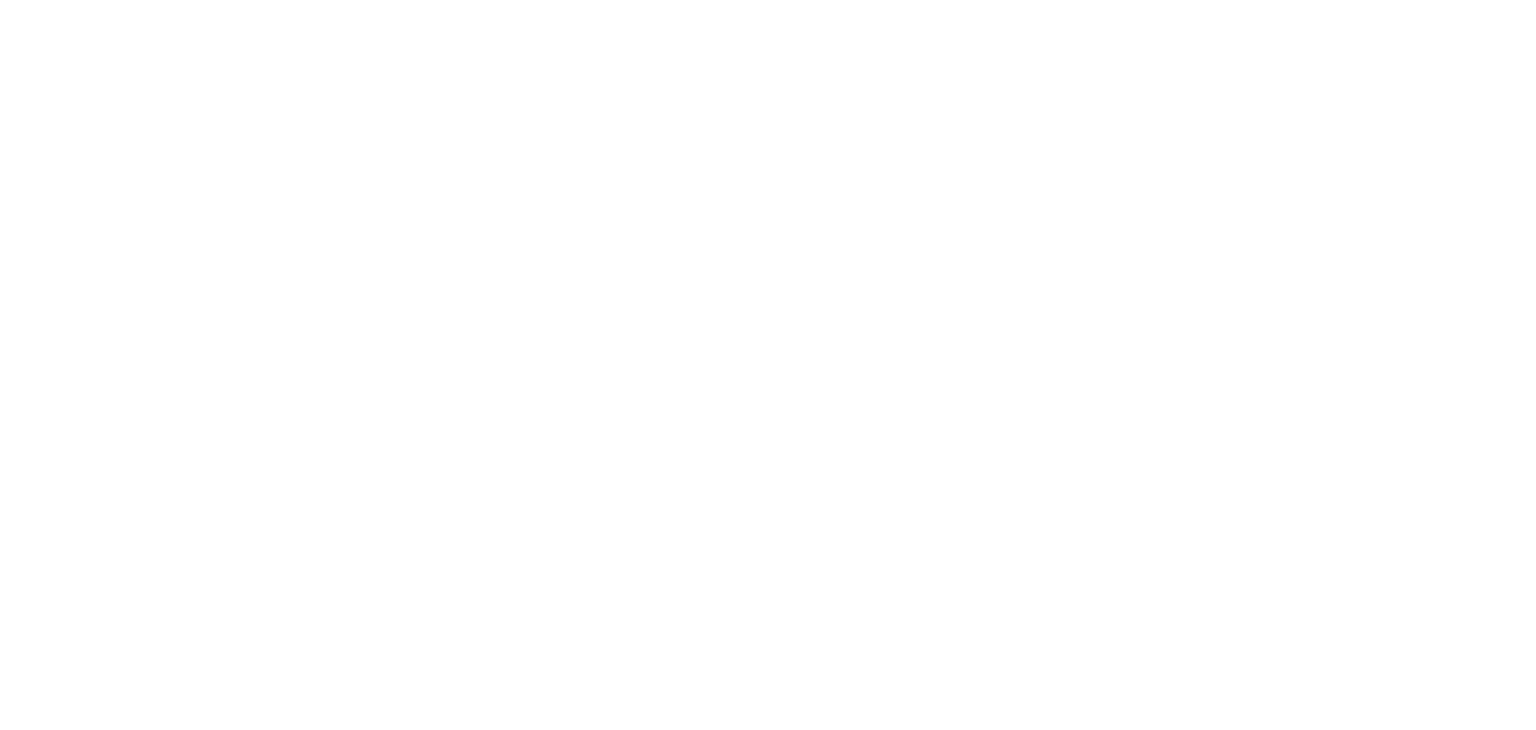 scroll, scrollTop: 0, scrollLeft: 0, axis: both 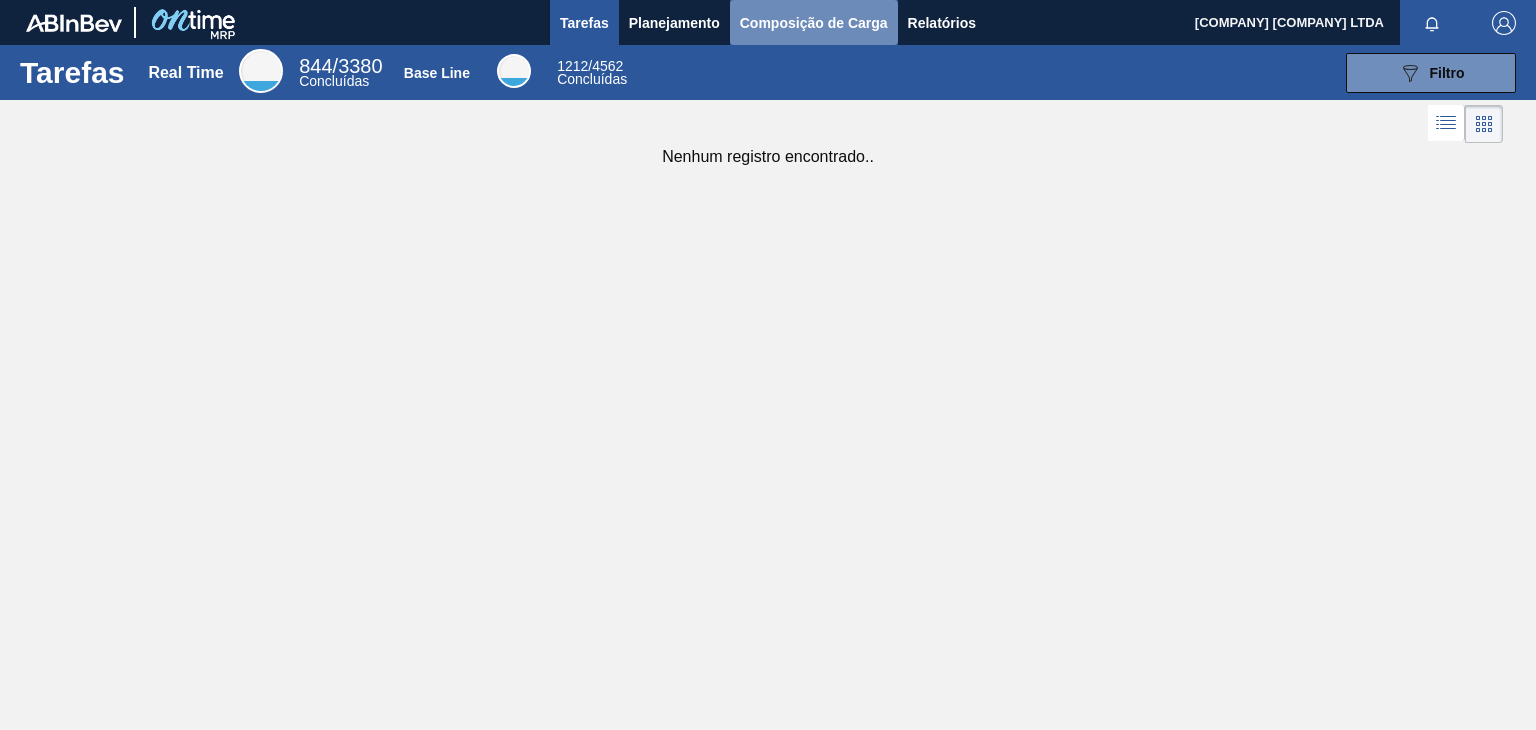 click on "Composição de Carga" at bounding box center (814, 23) 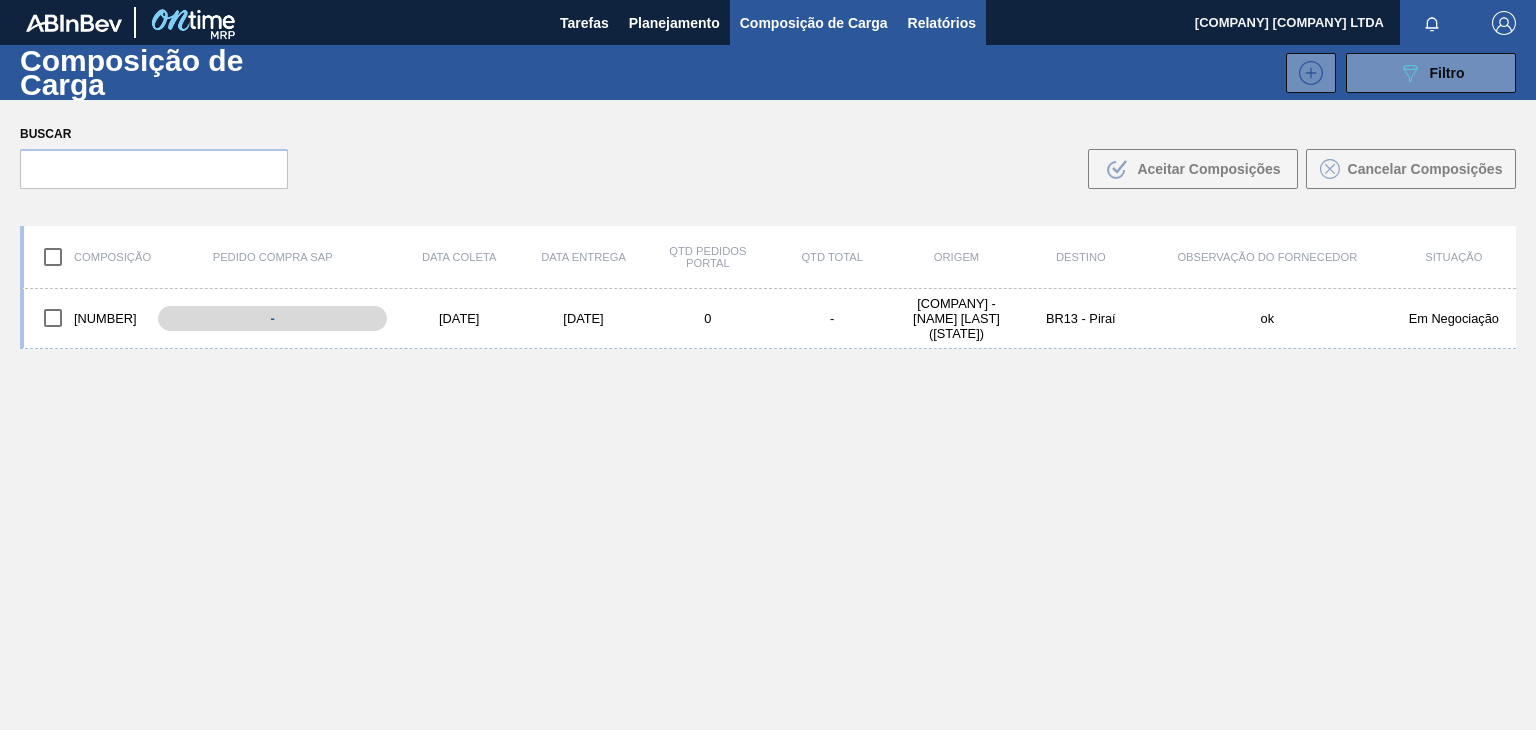 click on "Relatórios" at bounding box center [942, 23] 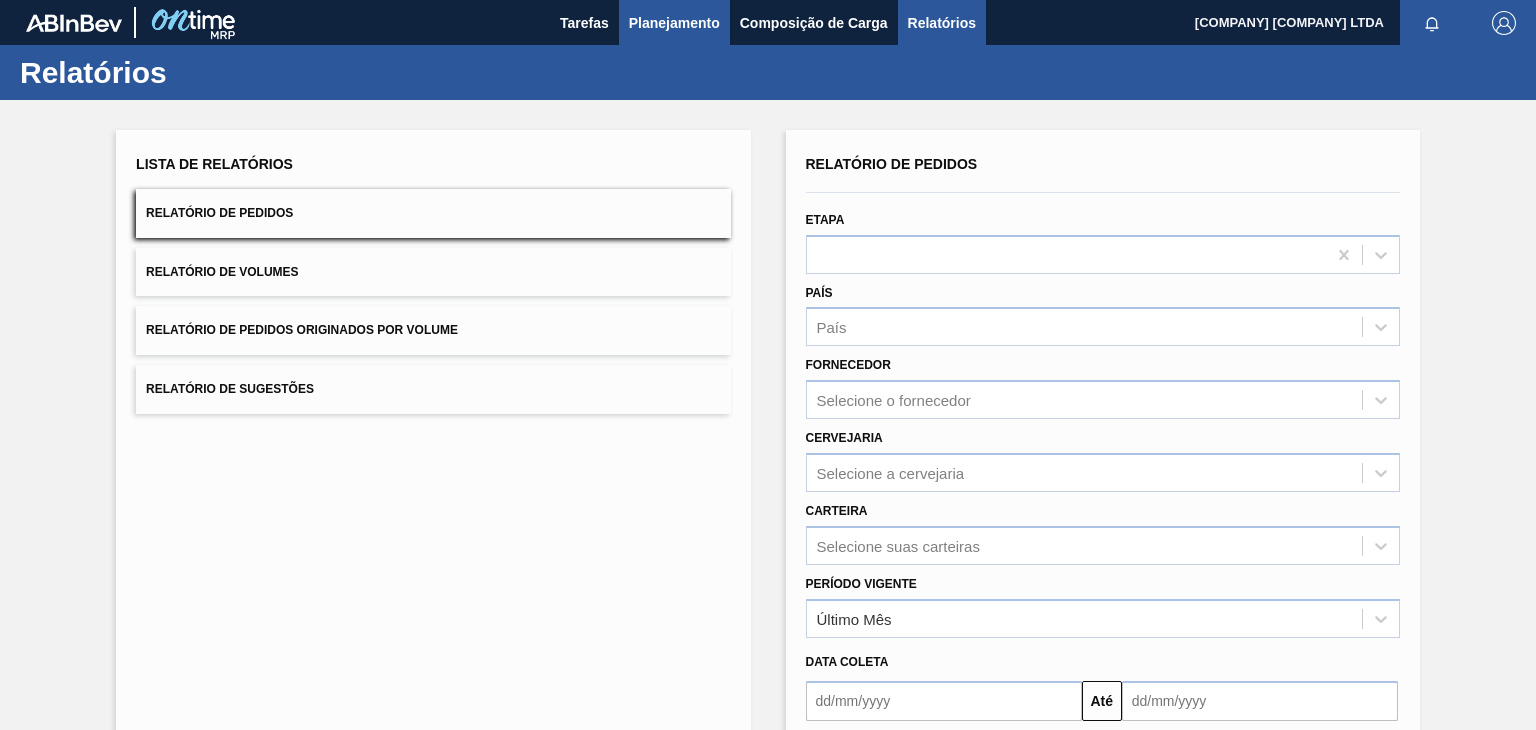 click on "Composição de Carga" at bounding box center (814, 23) 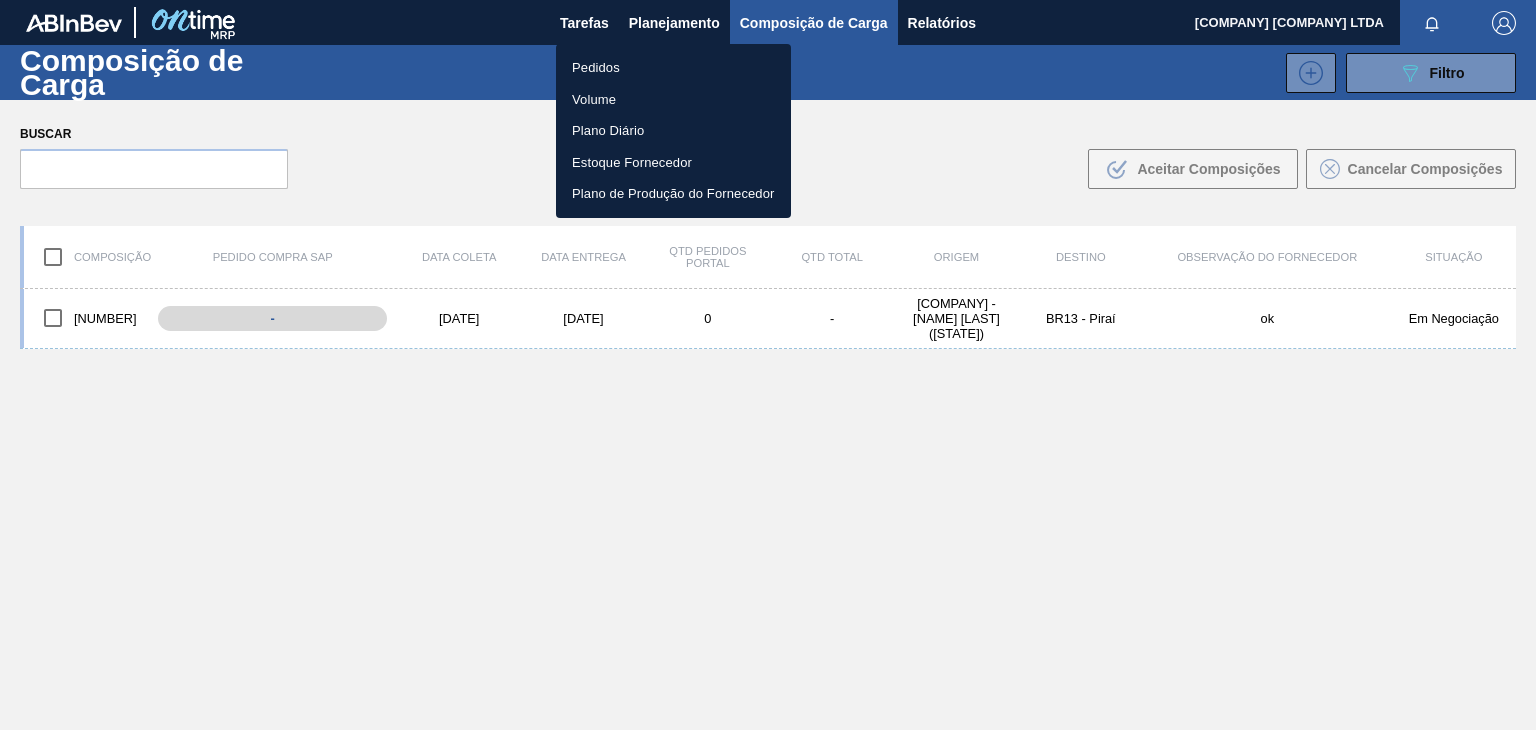 click at bounding box center (768, 365) 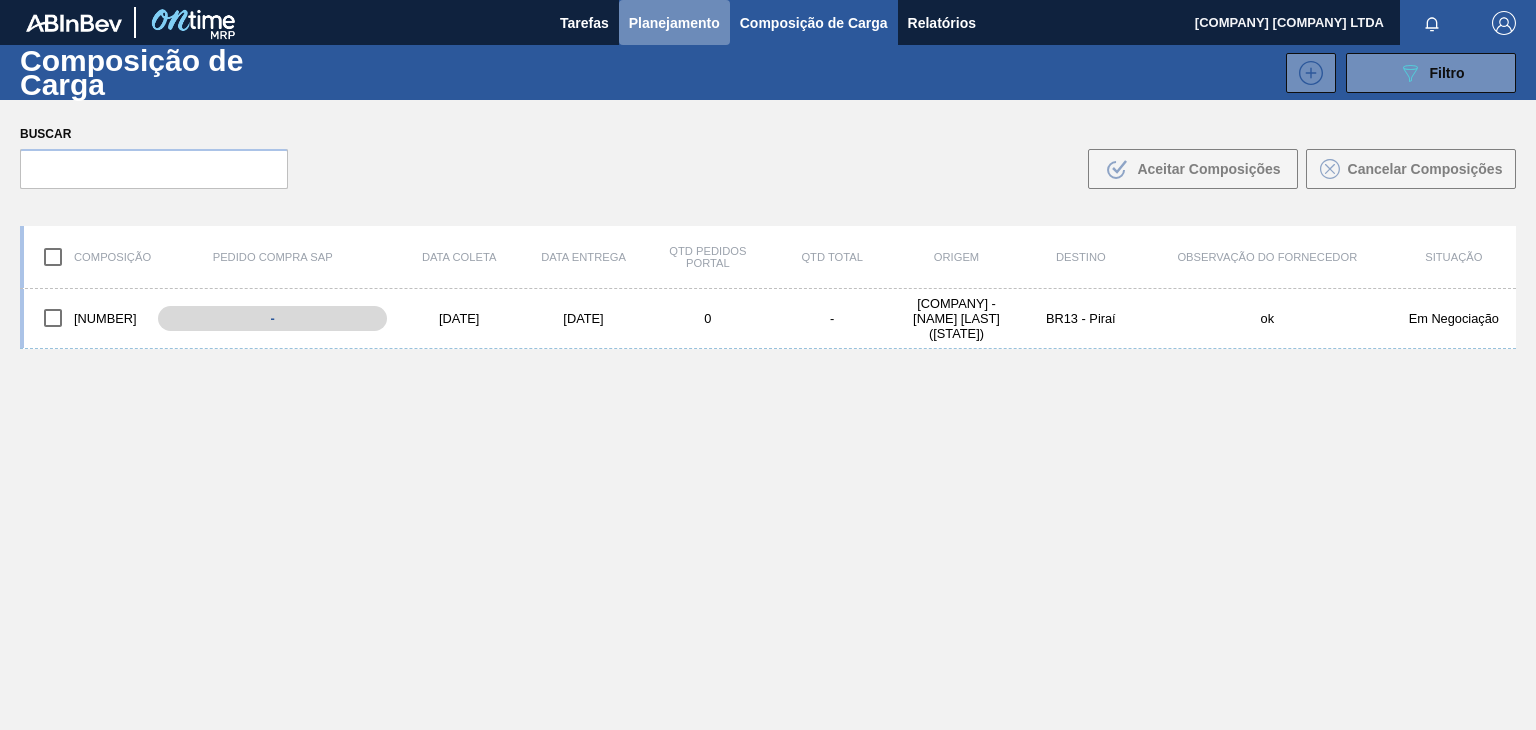 click on "Planejamento" at bounding box center [674, 23] 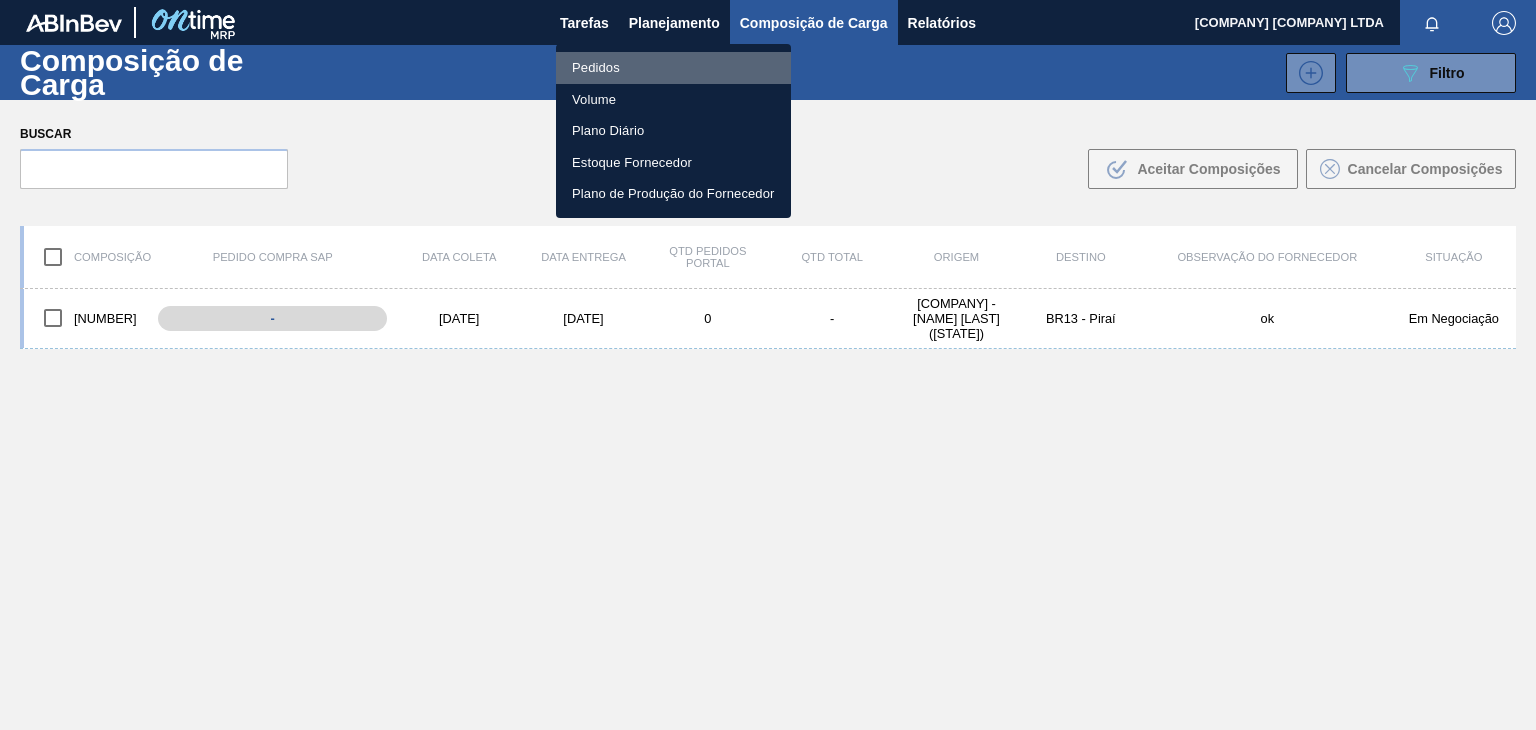 click on "Pedidos" at bounding box center (673, 68) 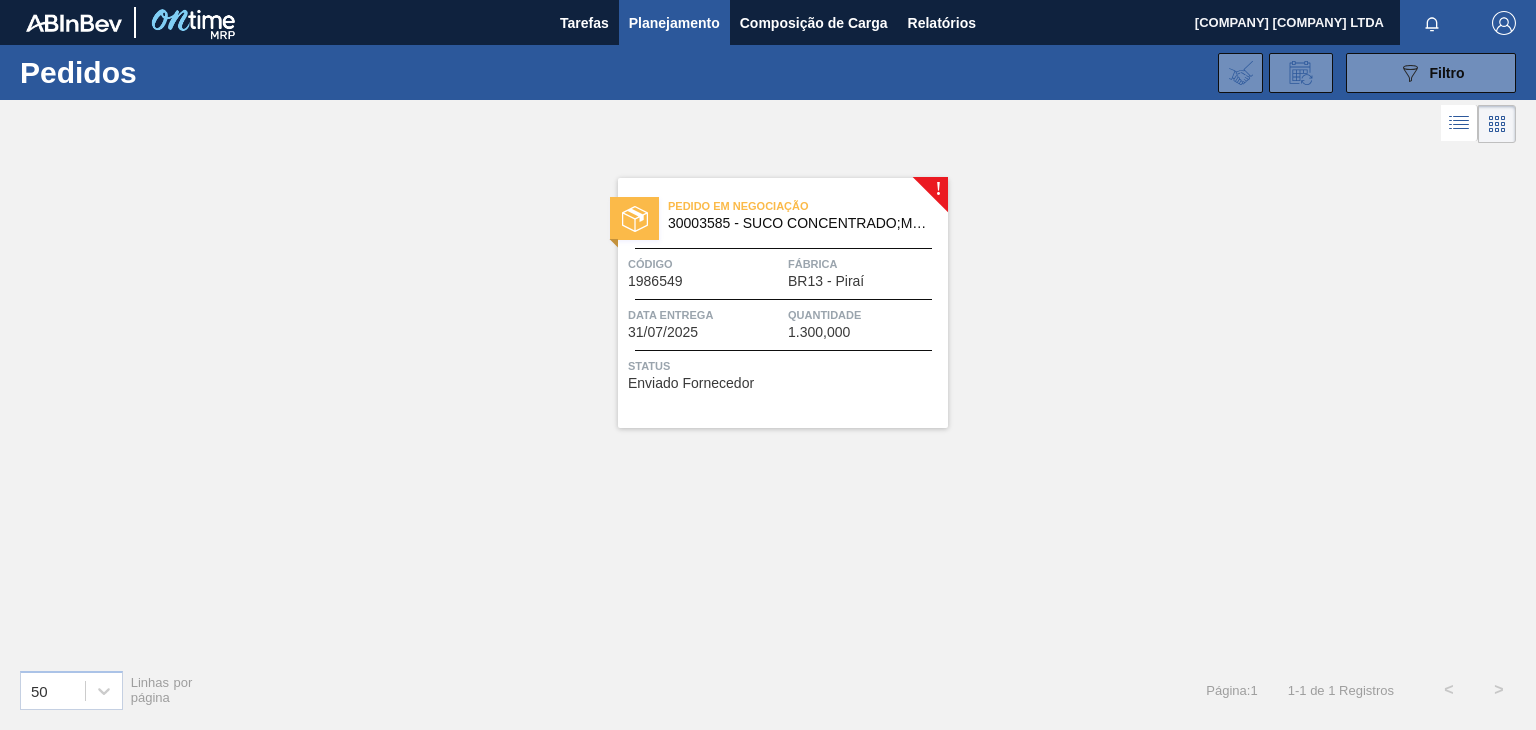 type 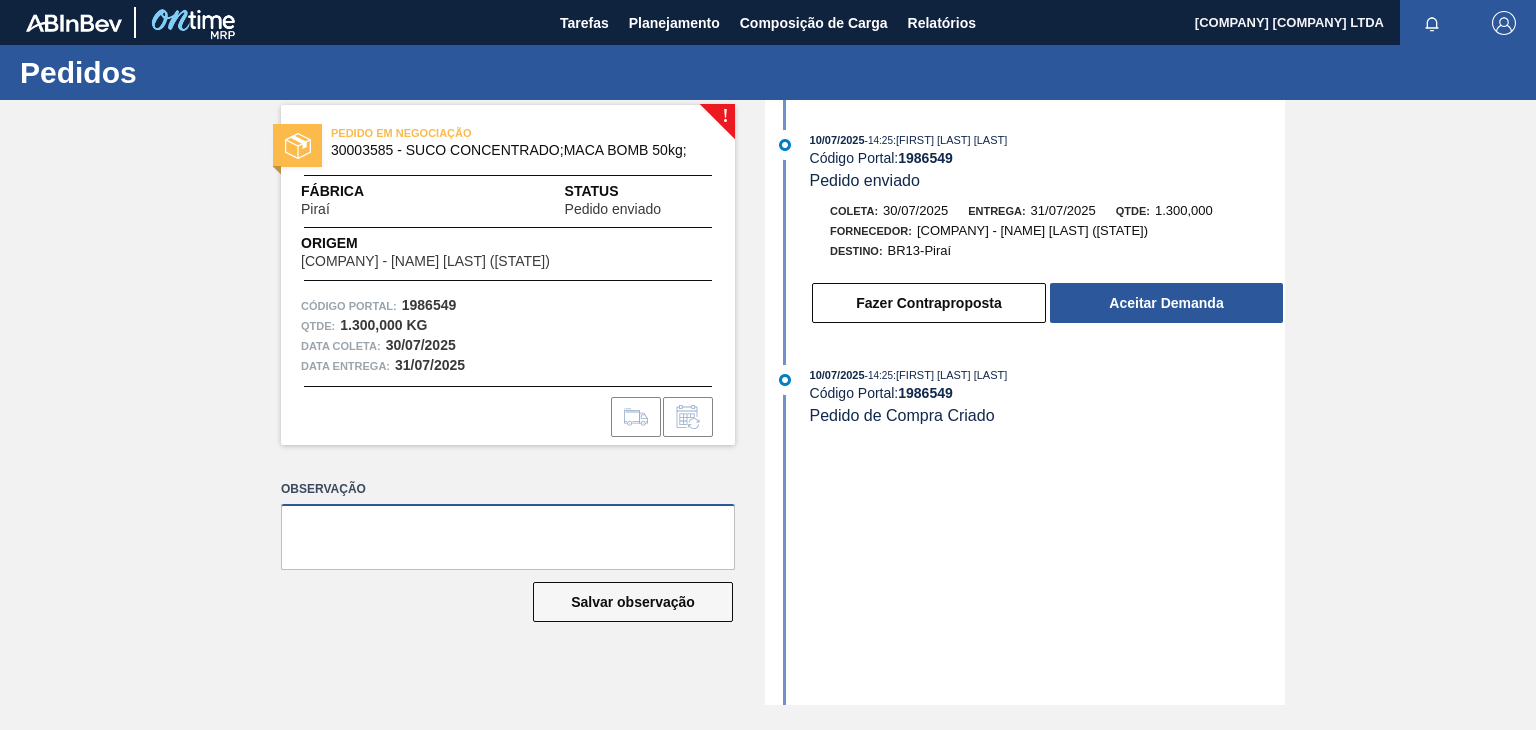 click at bounding box center [508, 537] 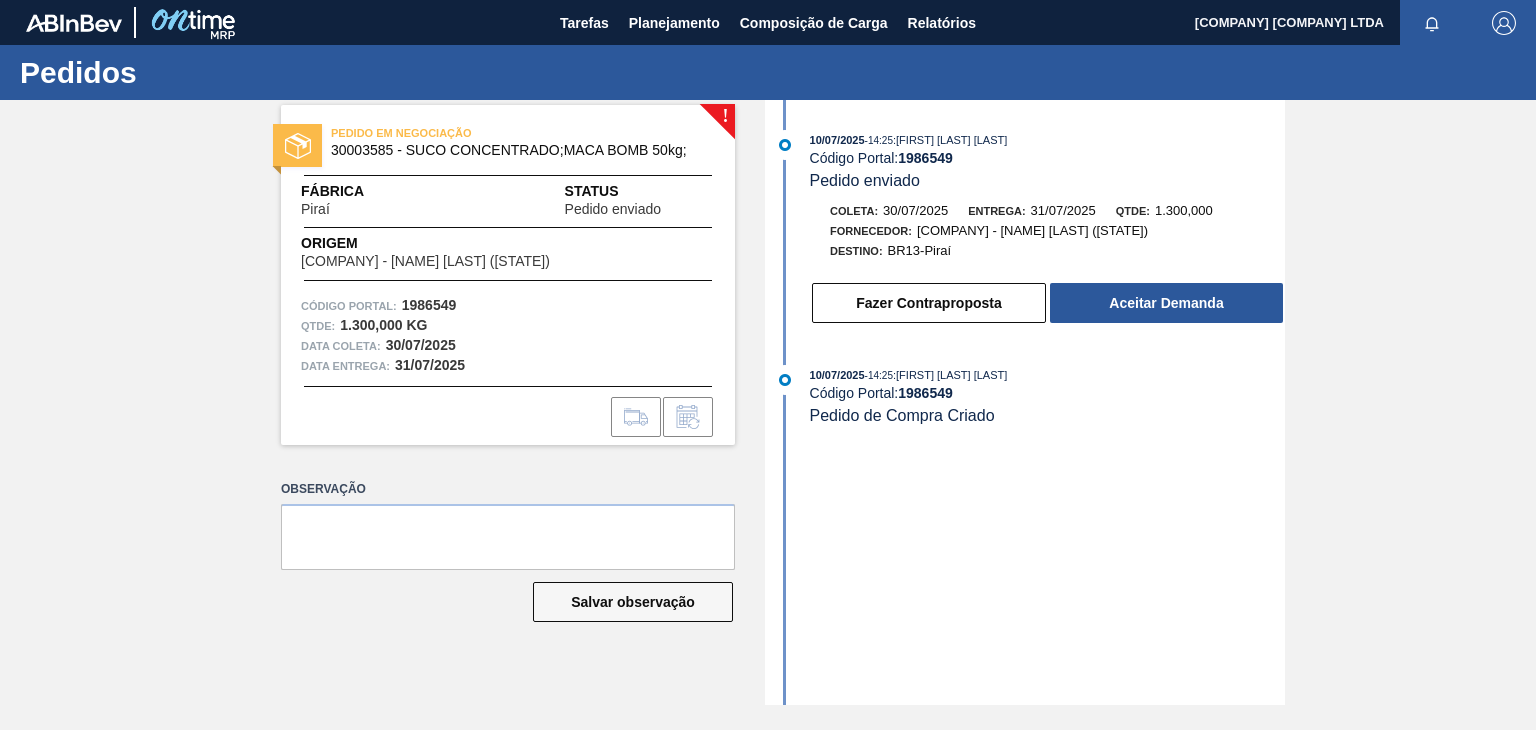click at bounding box center [298, 146] 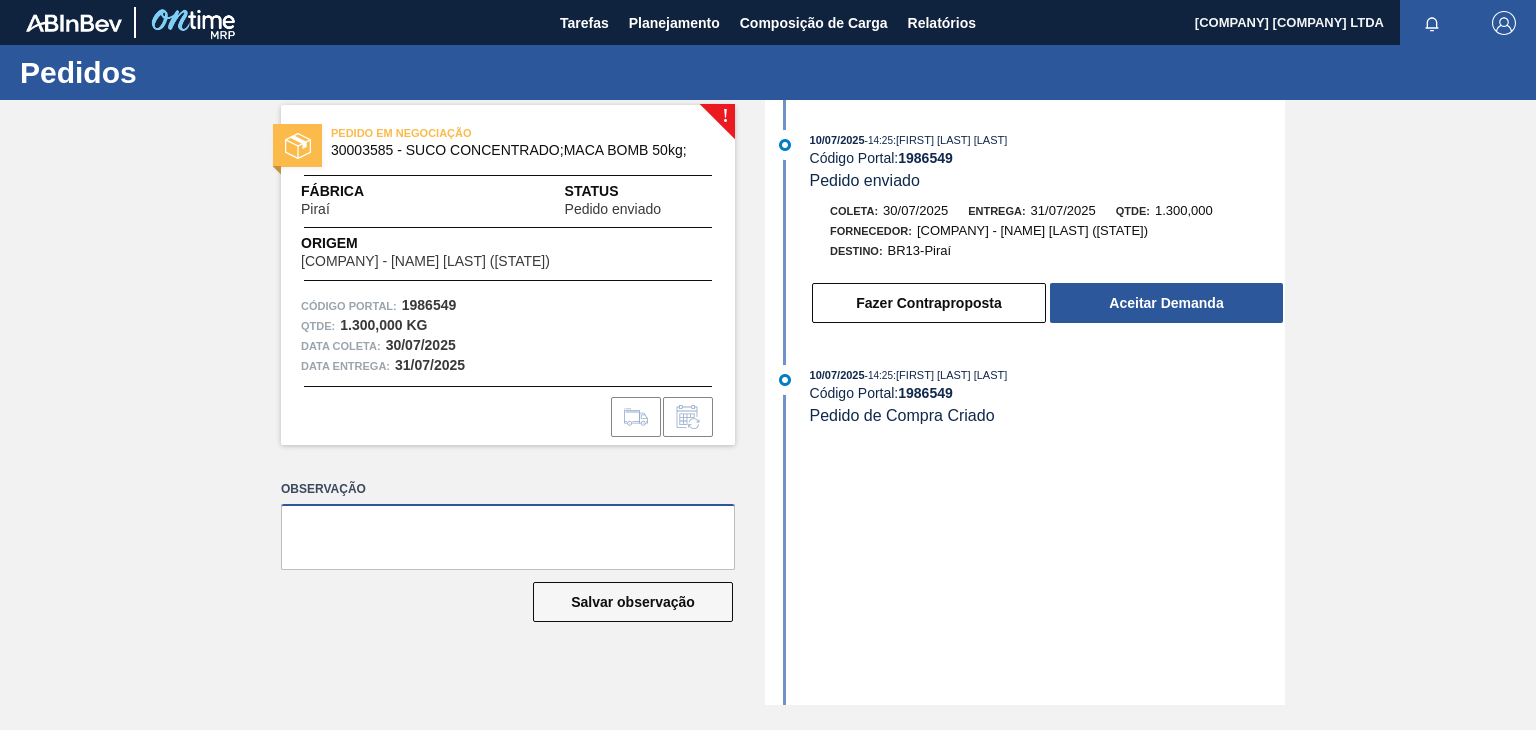 click at bounding box center (508, 537) 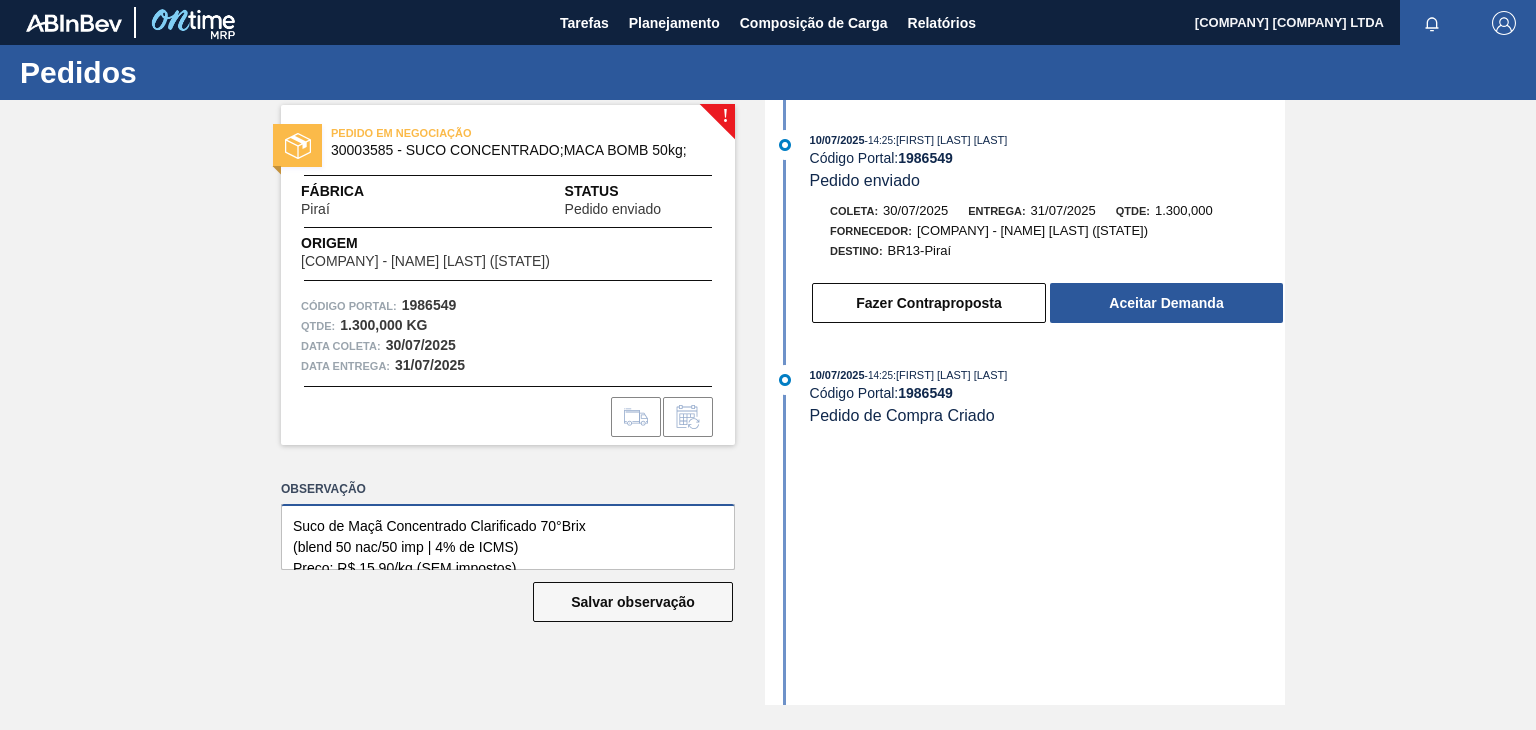 scroll, scrollTop: 91, scrollLeft: 0, axis: vertical 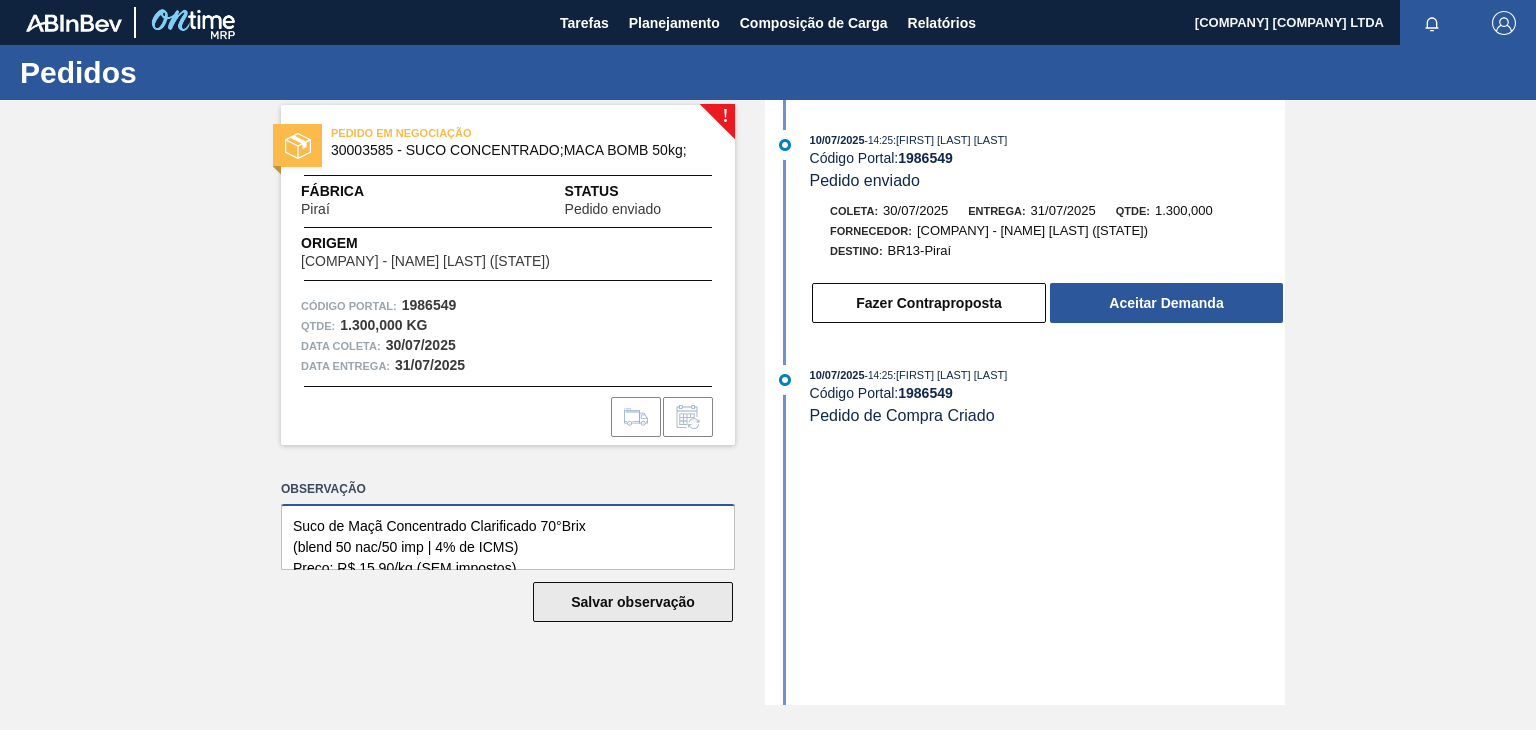 type on "Suco de Maçã Concentrado Clarificado 70°Brix
(blend 50 nac/50 imp | 4% de ICMS)
Preço: R$ 15,90/kg (SEM impostos)
Incoterm: EXW [COMPANY] [STATE] - [STATE]
Embalagem: Bombona 25kg
Oferta válida para coletas até [DATE]" 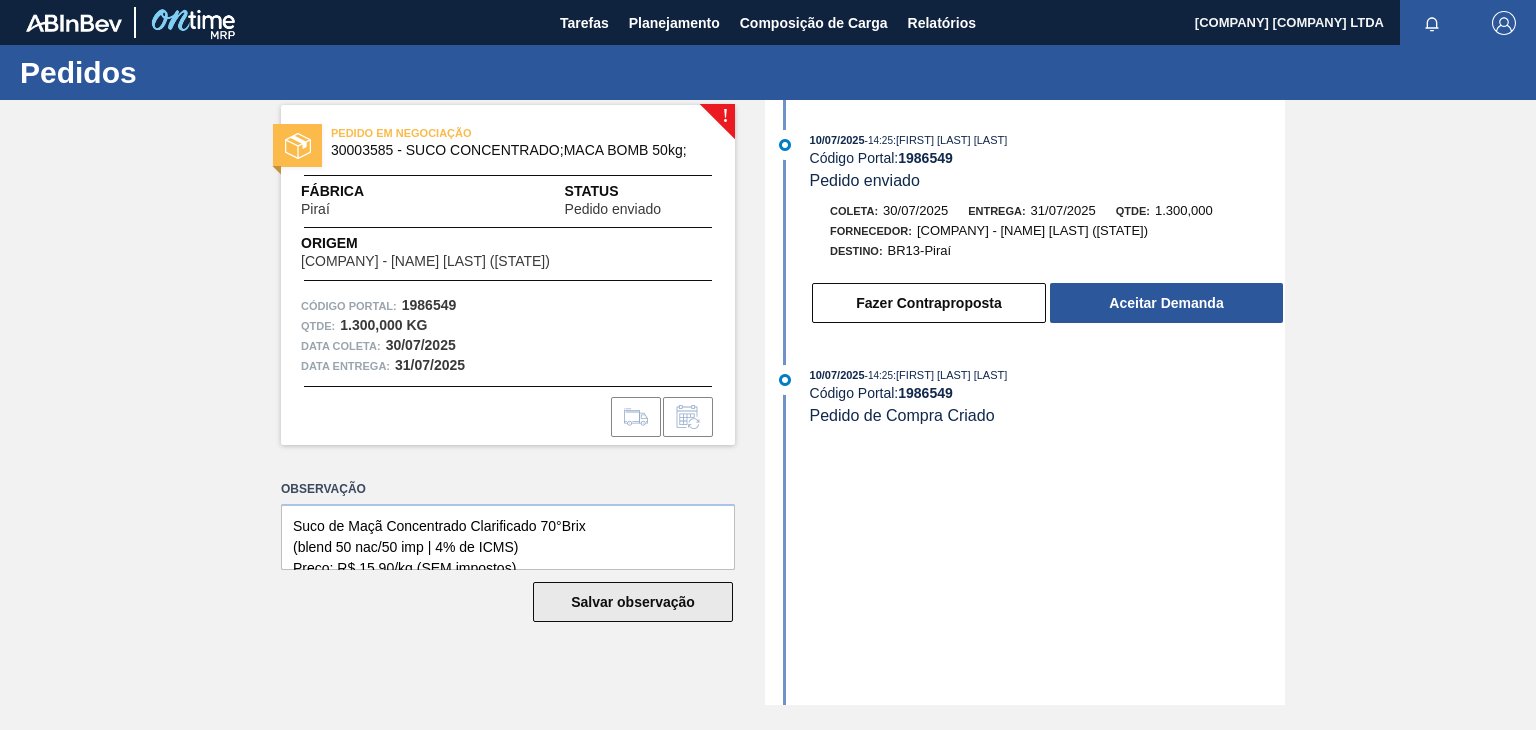 click on "Salvar observação" at bounding box center [633, 602] 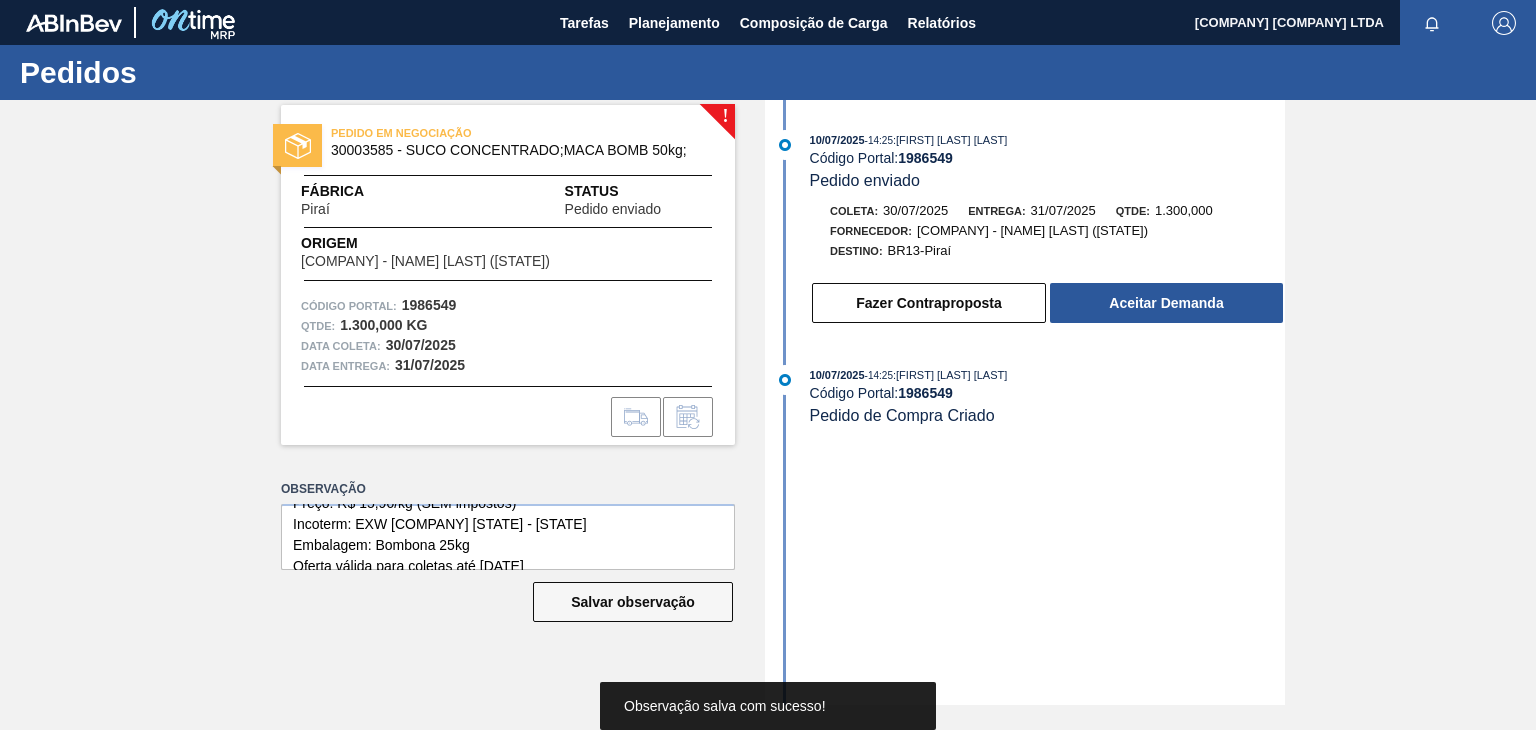 scroll, scrollTop: 100, scrollLeft: 0, axis: vertical 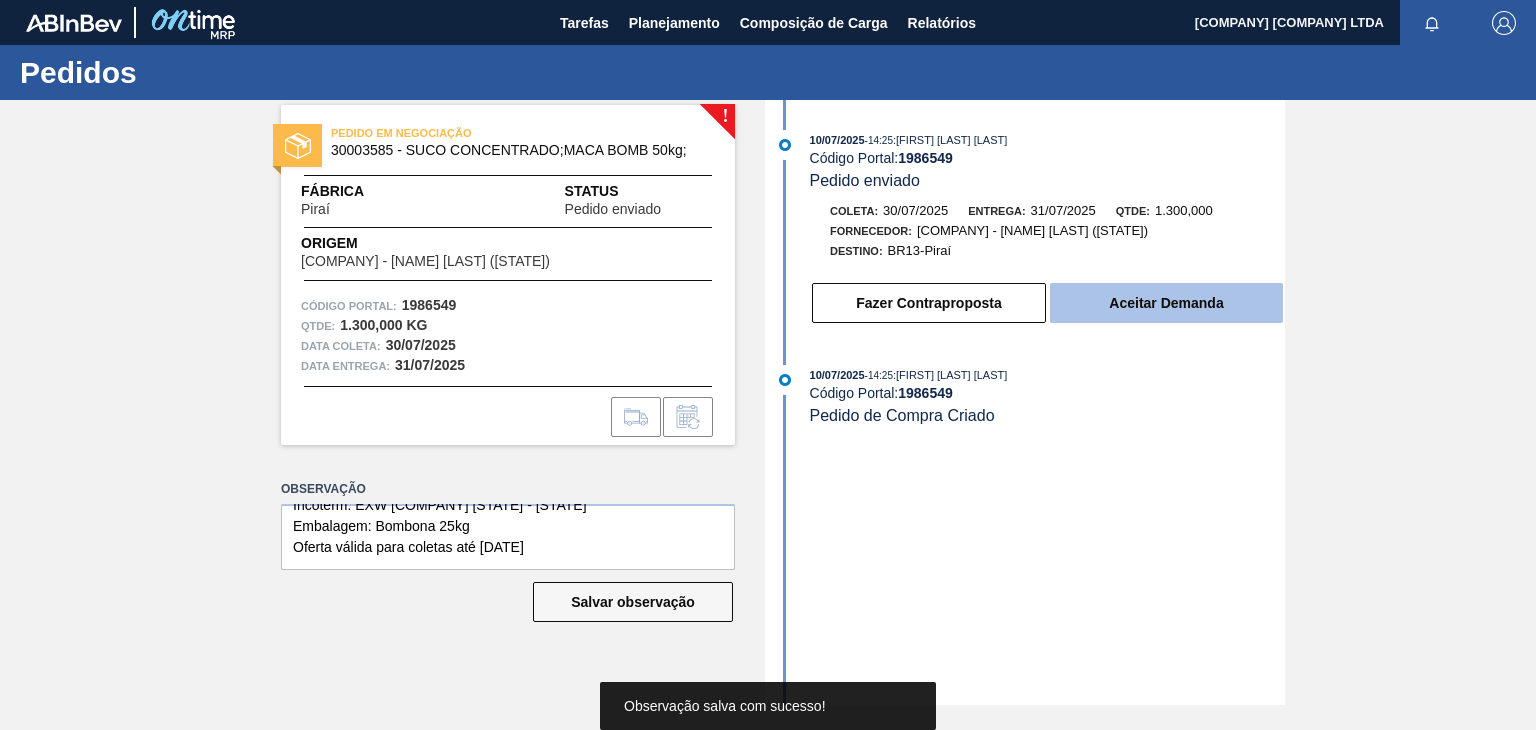 click on "Aceitar Demanda" at bounding box center [1166, 303] 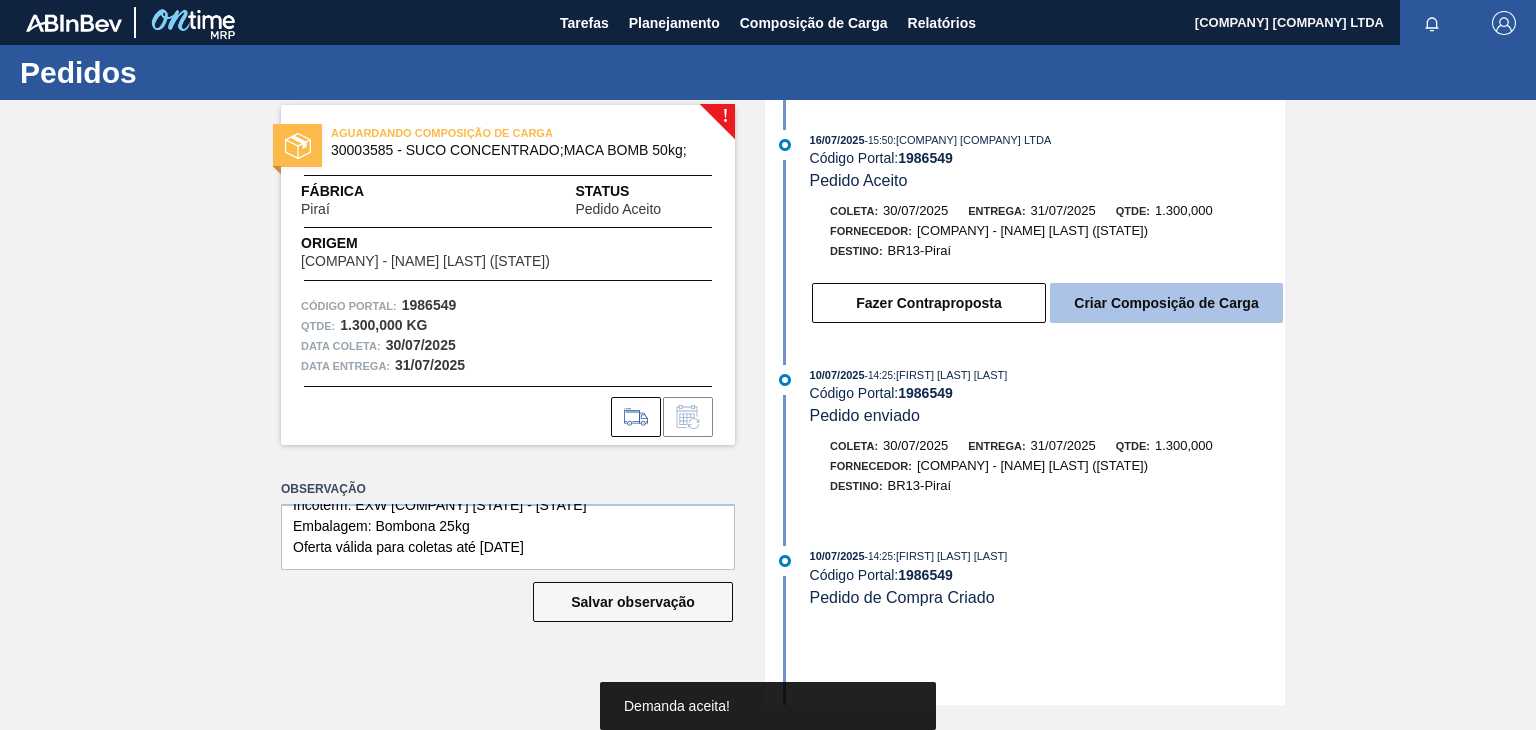 click on "Criar Composição de Carga" at bounding box center (1166, 303) 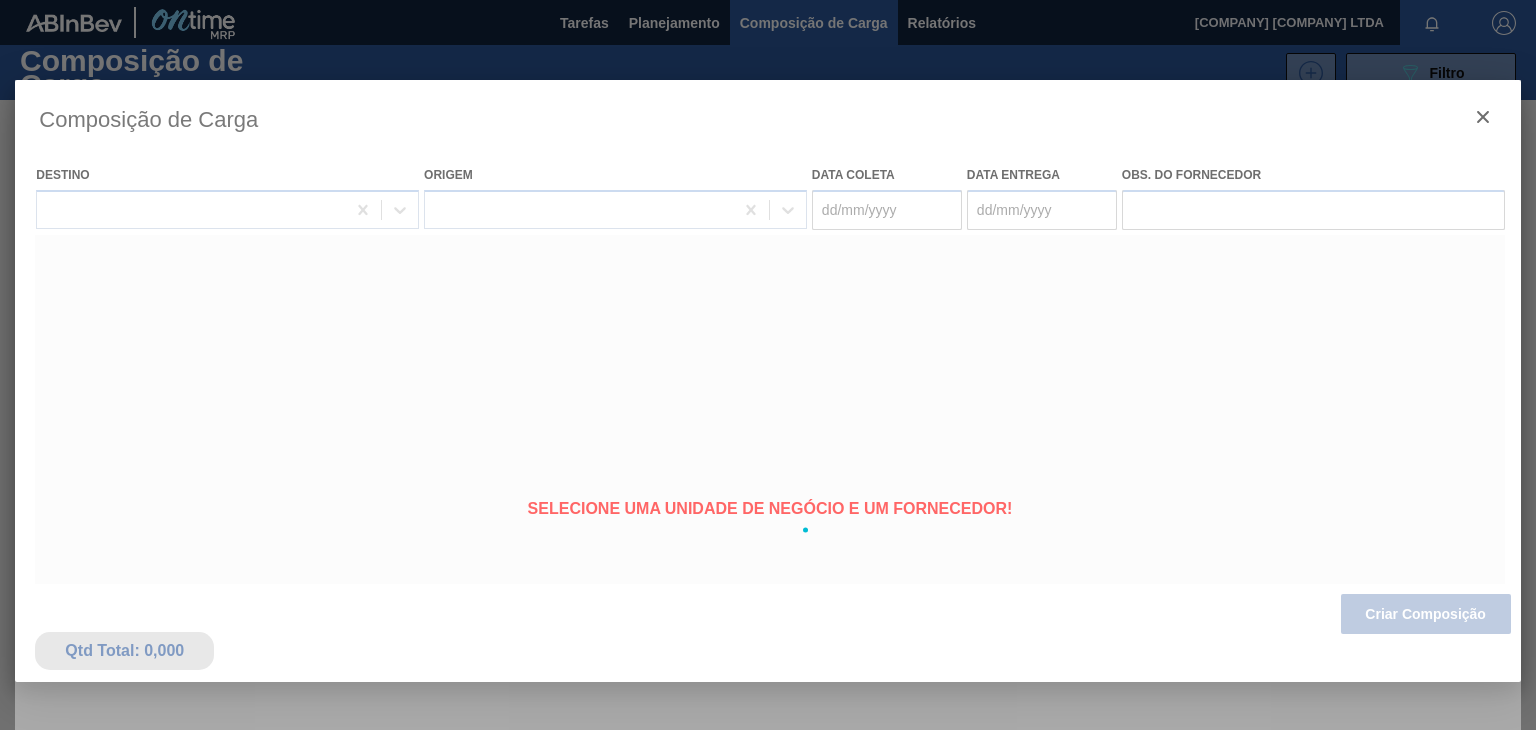 type on "30/07/2025" 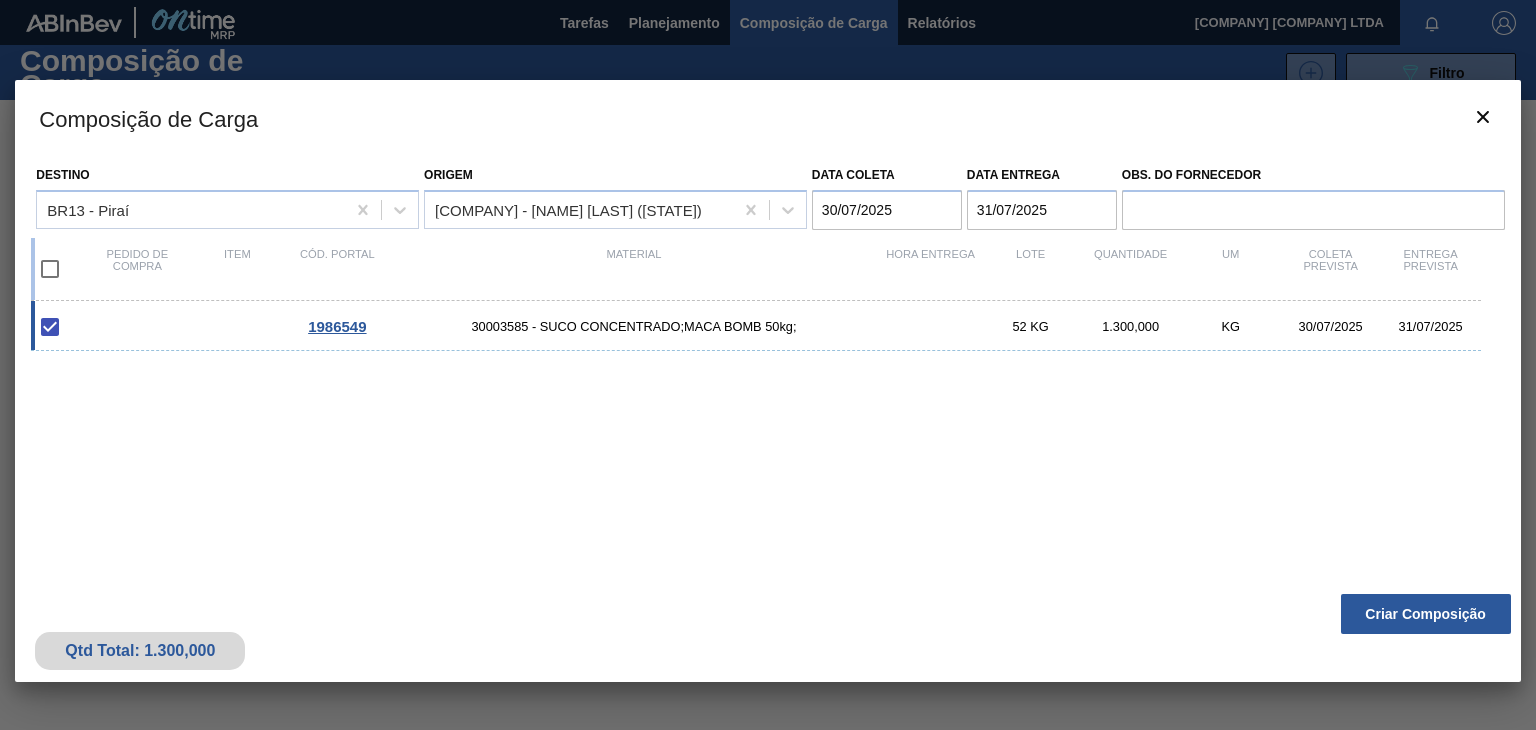 click on "1986549" at bounding box center [337, 326] 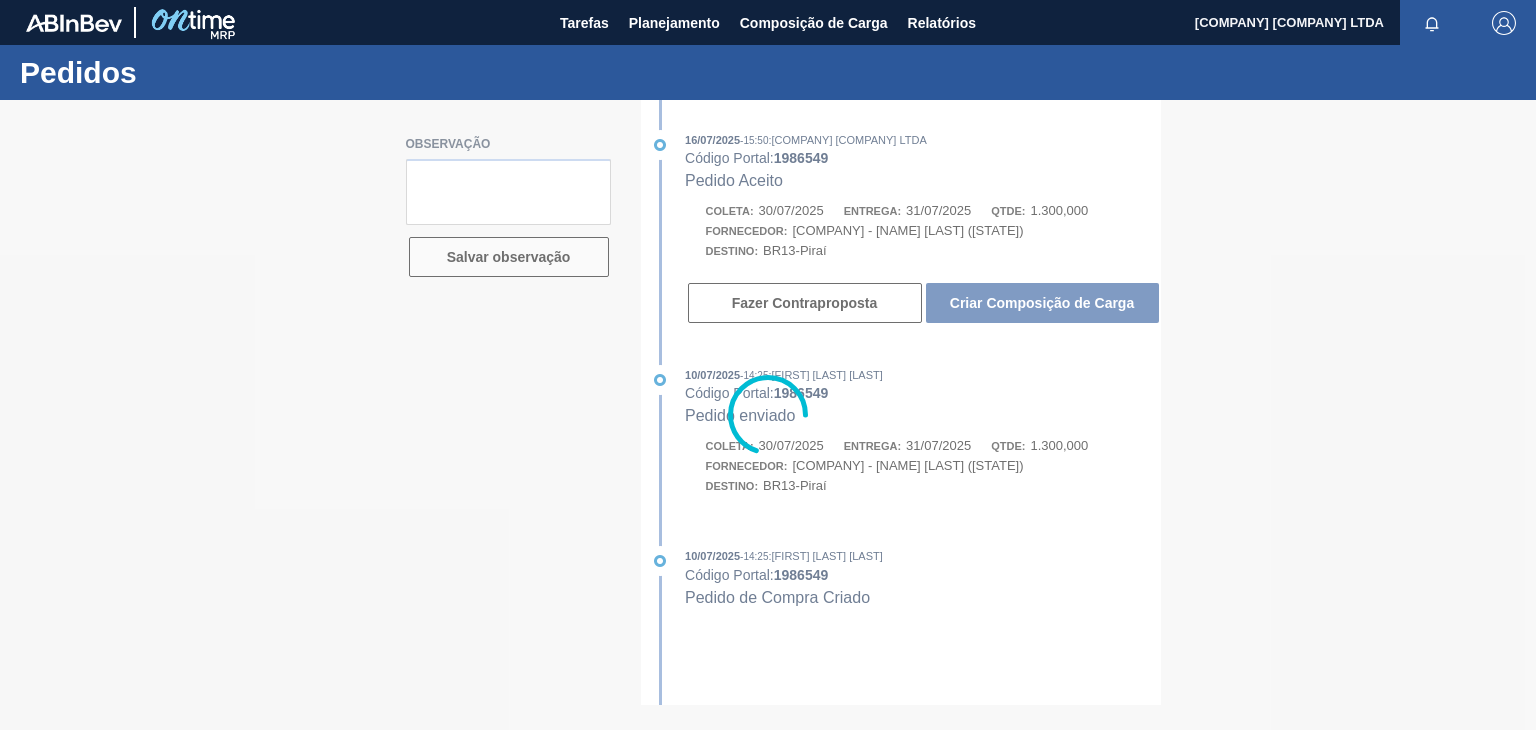 type on "Suco de Maçã Concentrado Clarificado 70°Brix
(blend 50 nac/50 imp | 4% de ICMS)
Preço: R$ 15,90/kg (SEM impostos)
Incoterm: EXW [COMPANY] [STATE] - [STATE]
Embalagem: Bombona 25kg
Oferta válida para coletas até [DATE]" 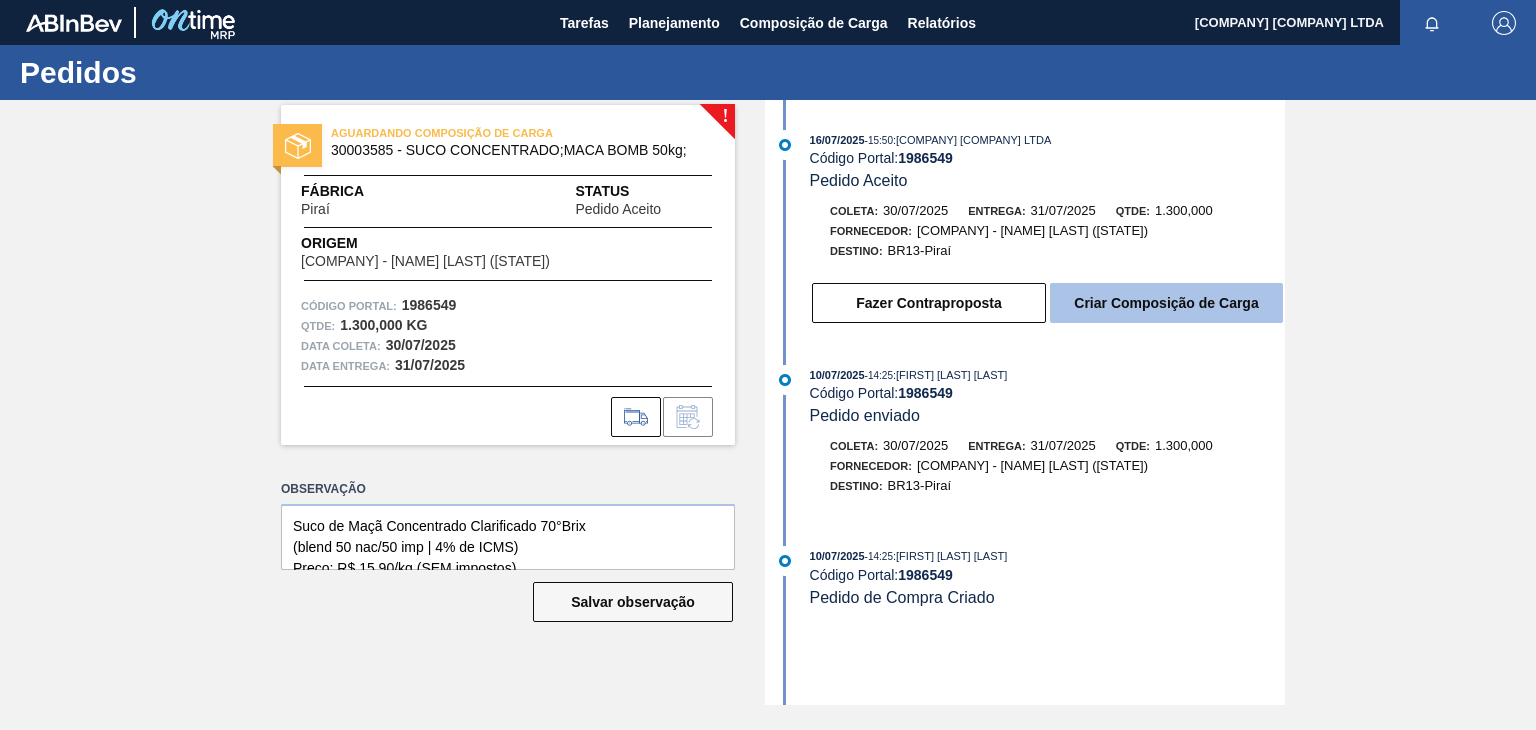 click on "Criar Composição de Carga" at bounding box center [1166, 303] 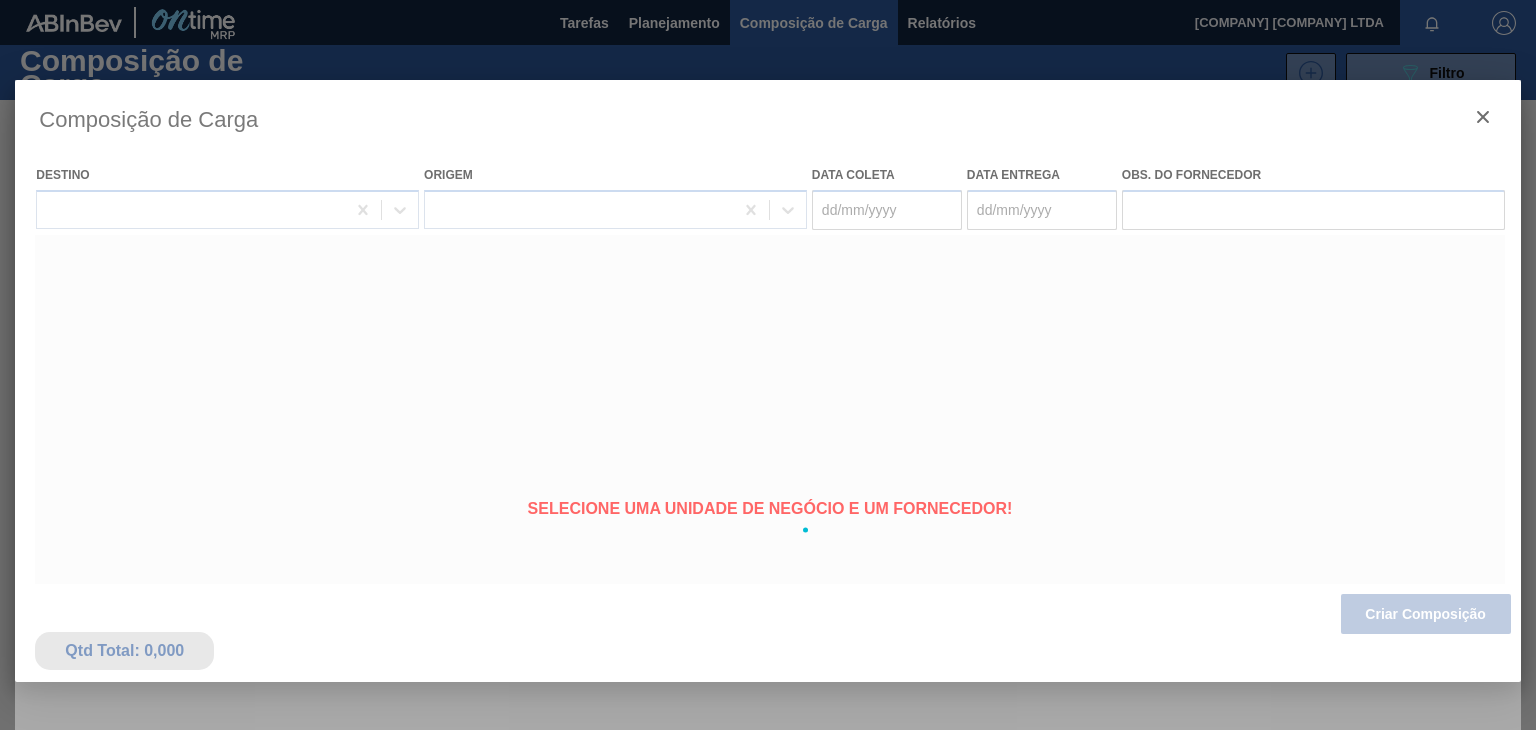 type on "30/07/2025" 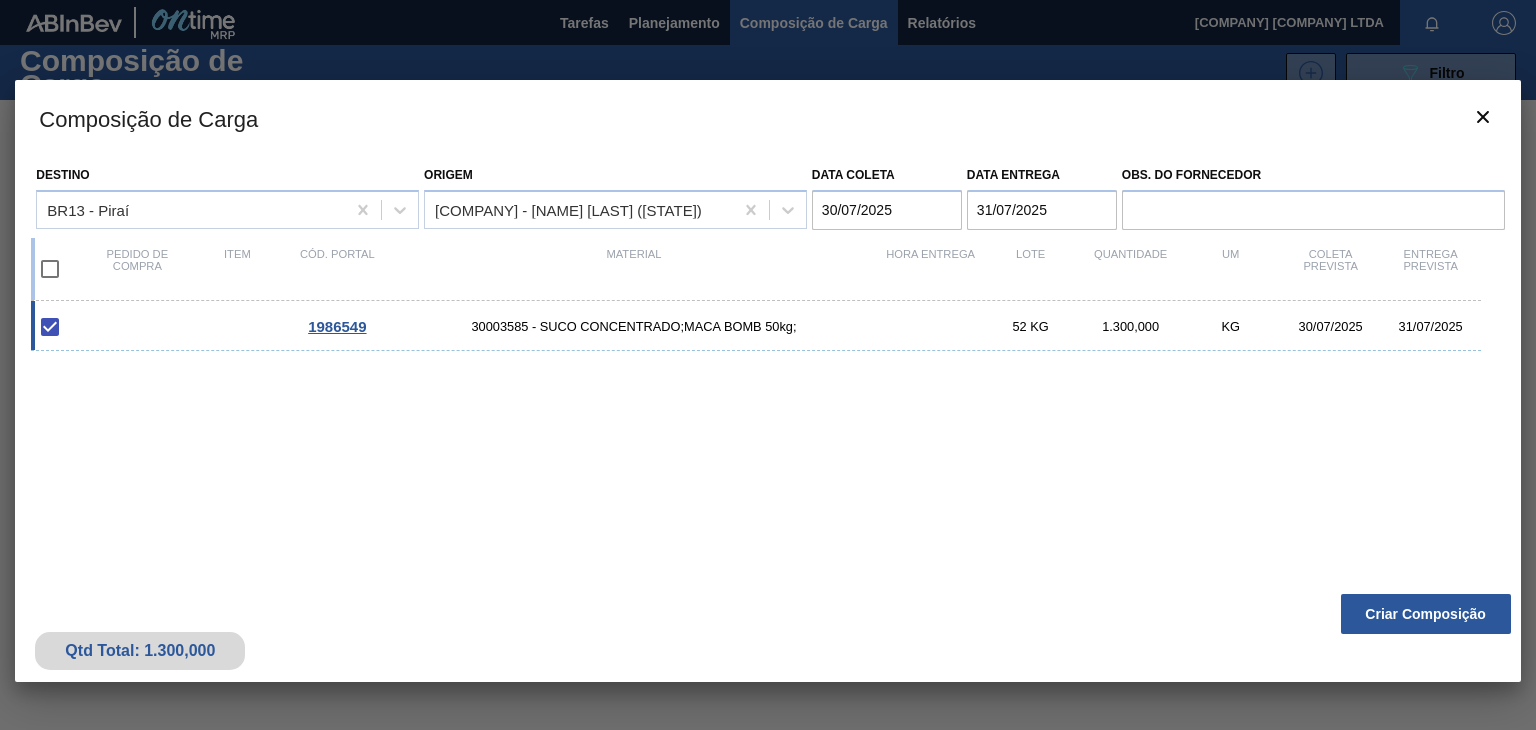 click on "KG" at bounding box center [1231, 326] 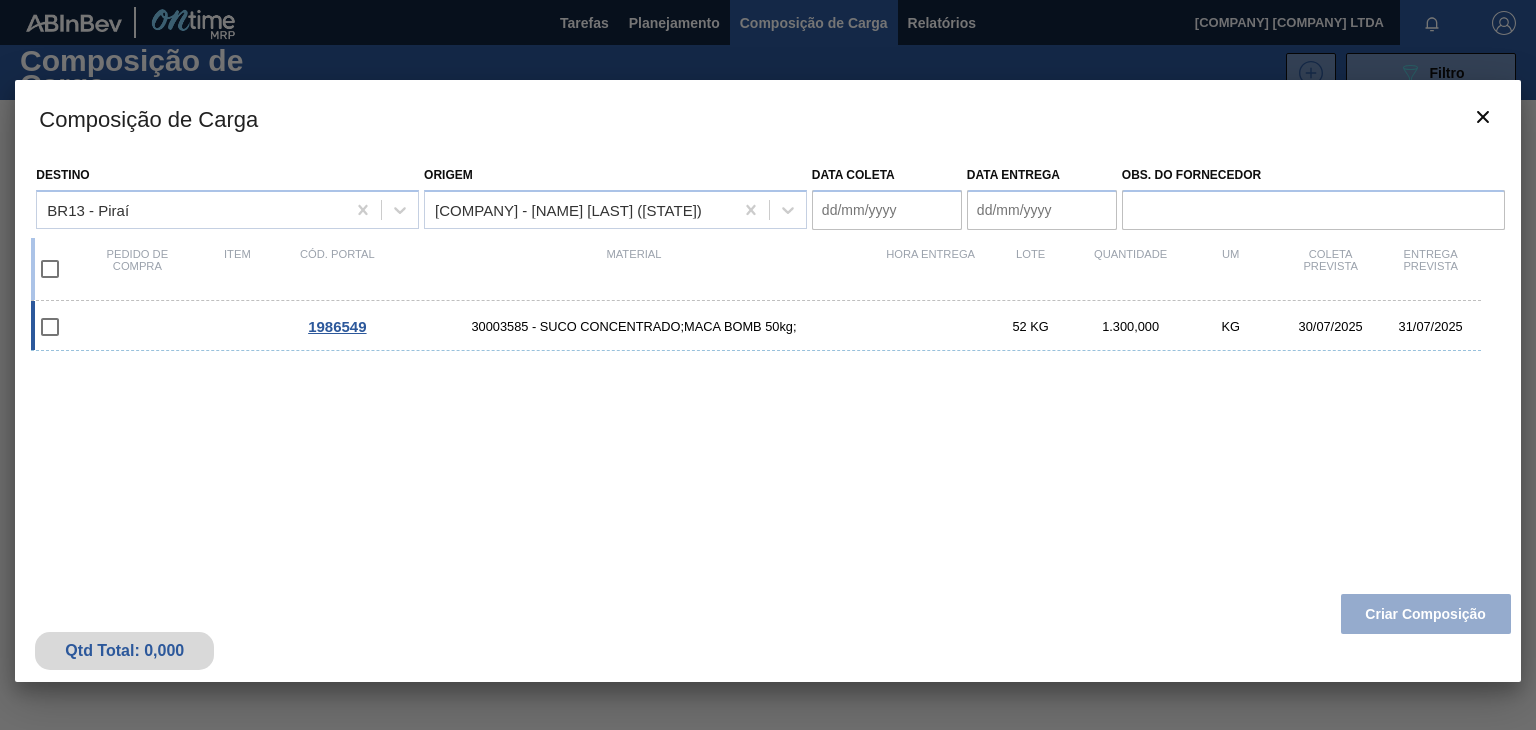 click at bounding box center (50, 327) 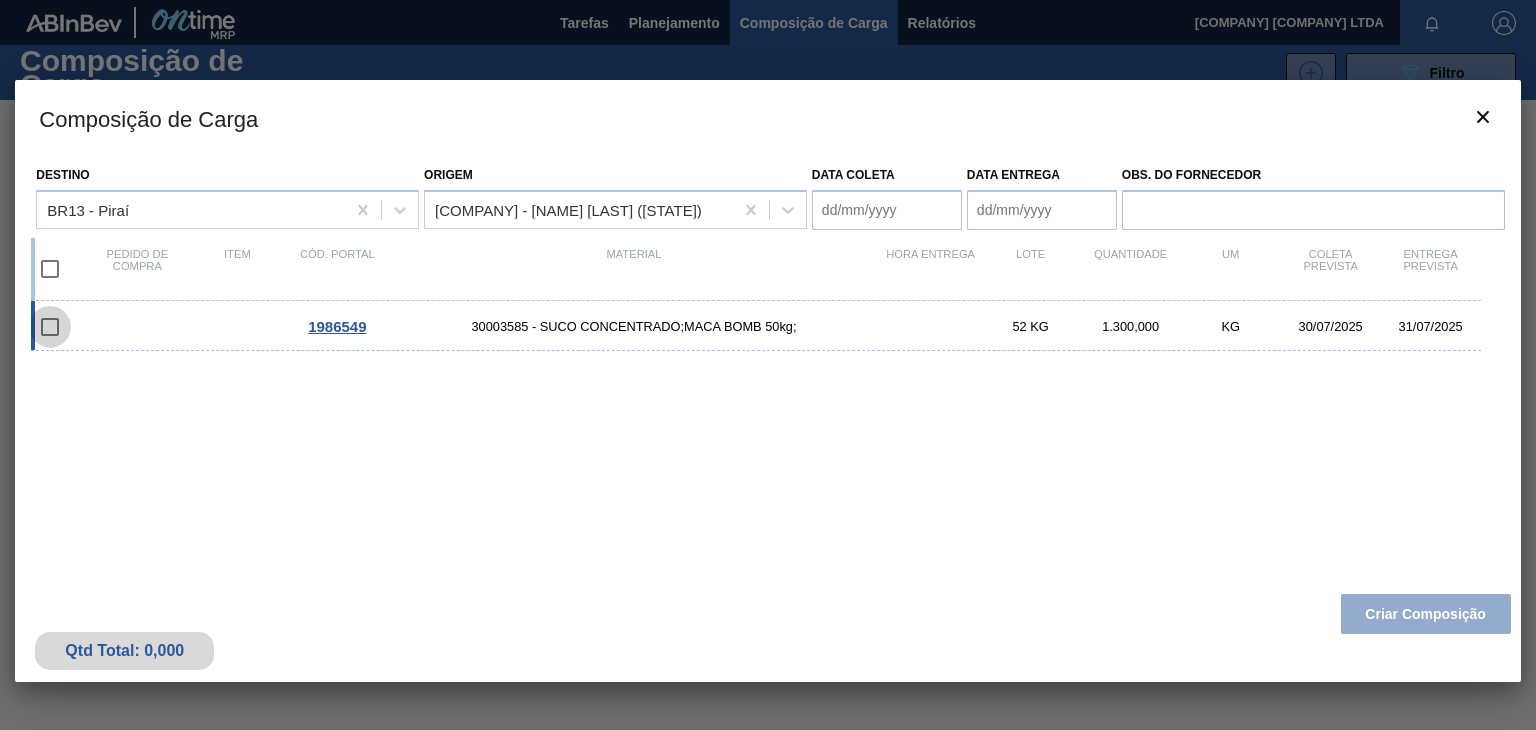 click at bounding box center [50, 327] 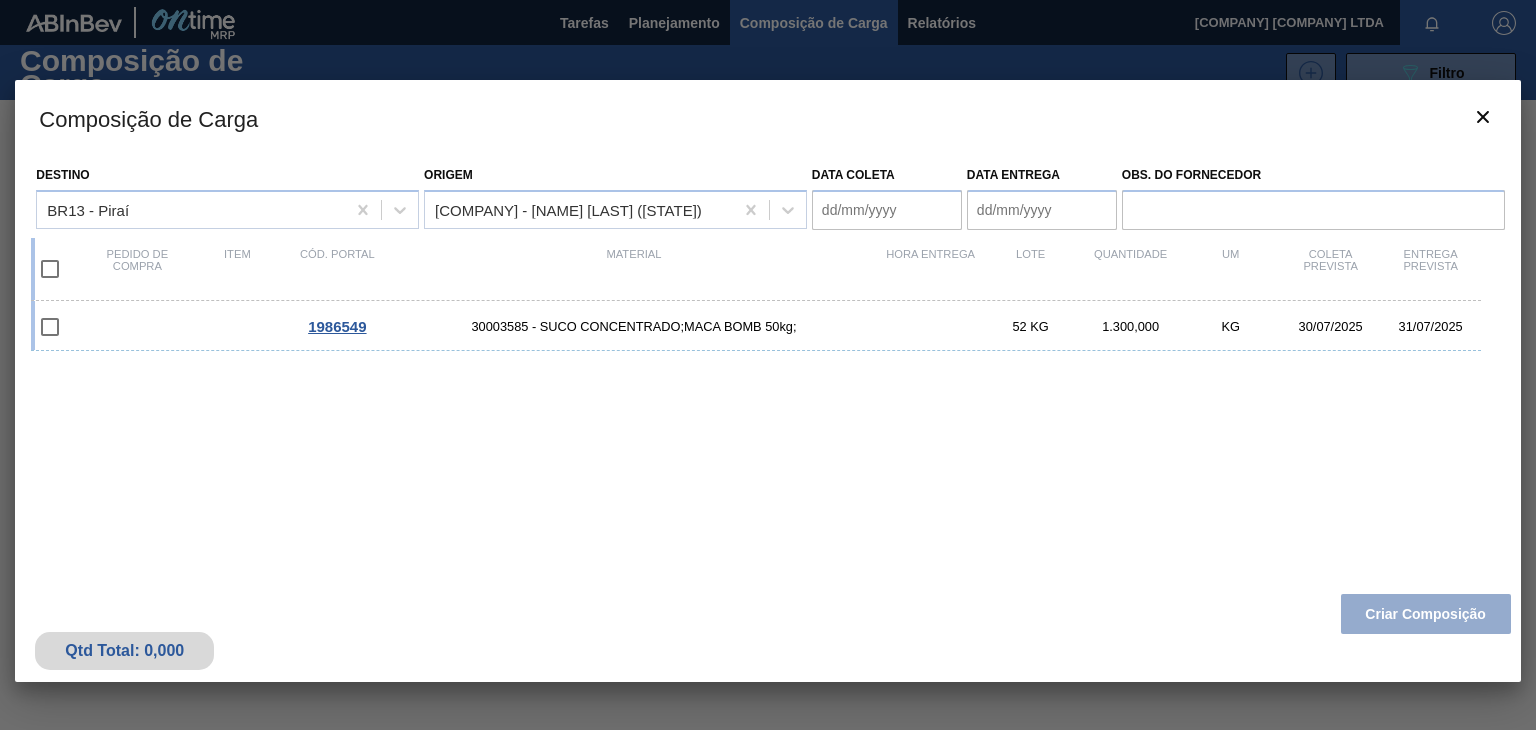click at bounding box center [50, 269] 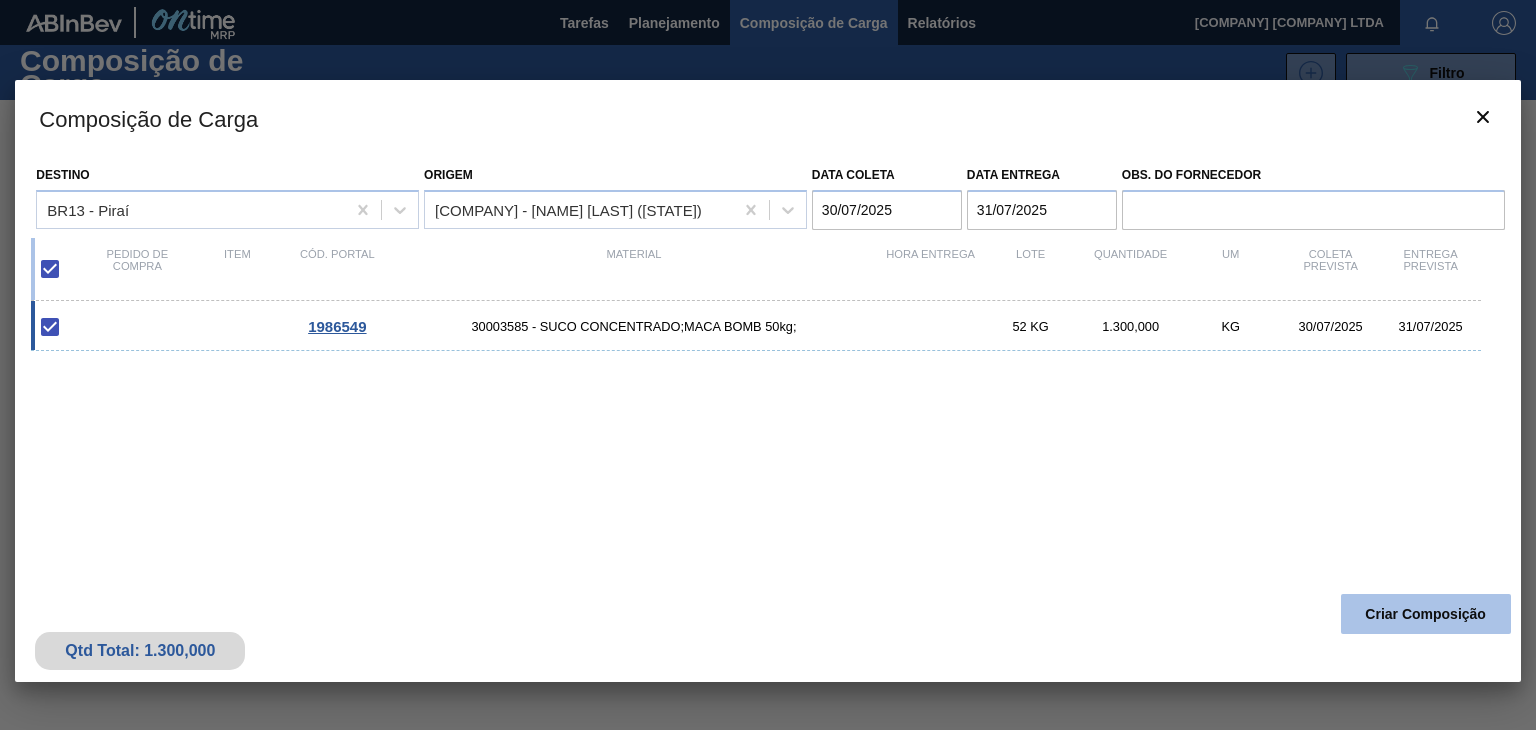click on "Criar Composição" at bounding box center [1426, 614] 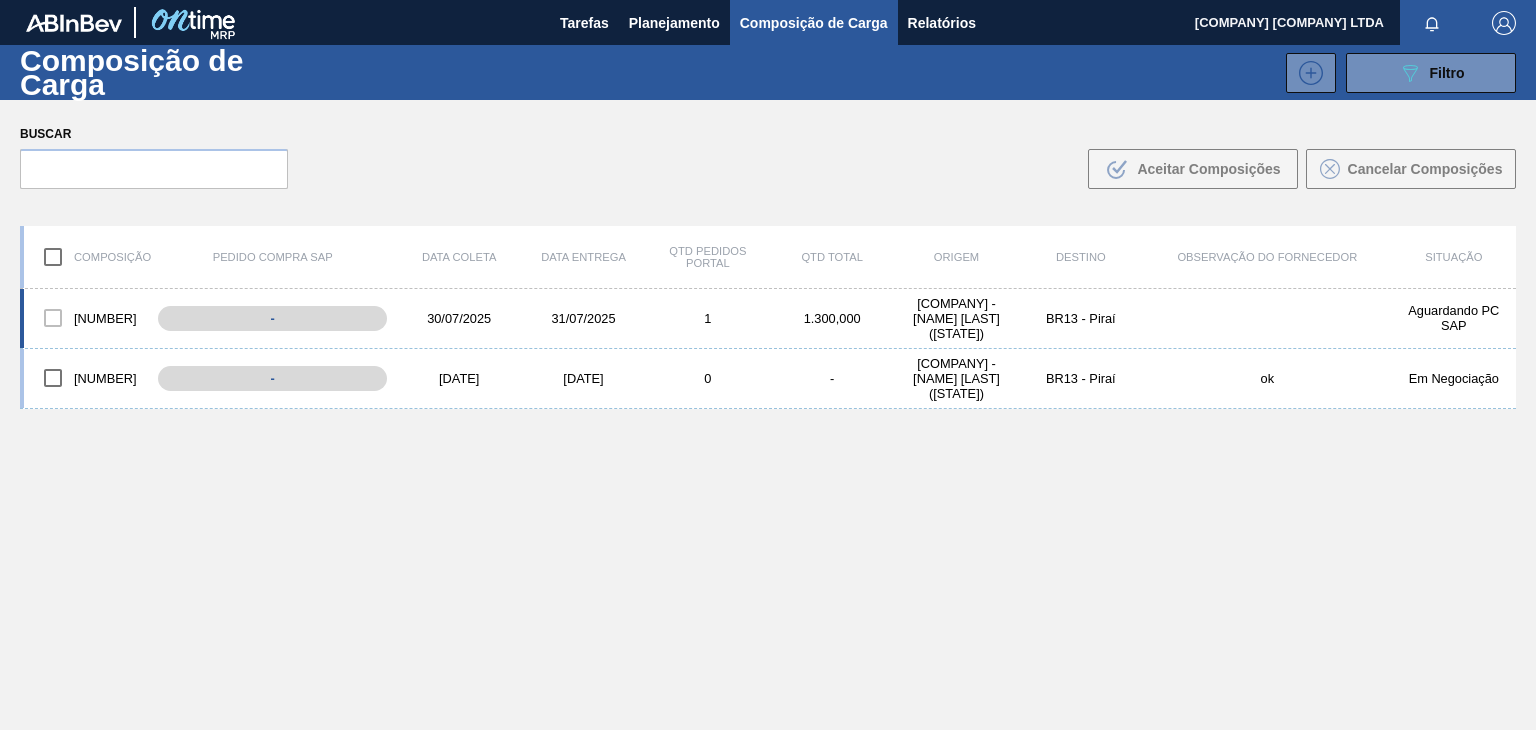 click at bounding box center (53, 318) 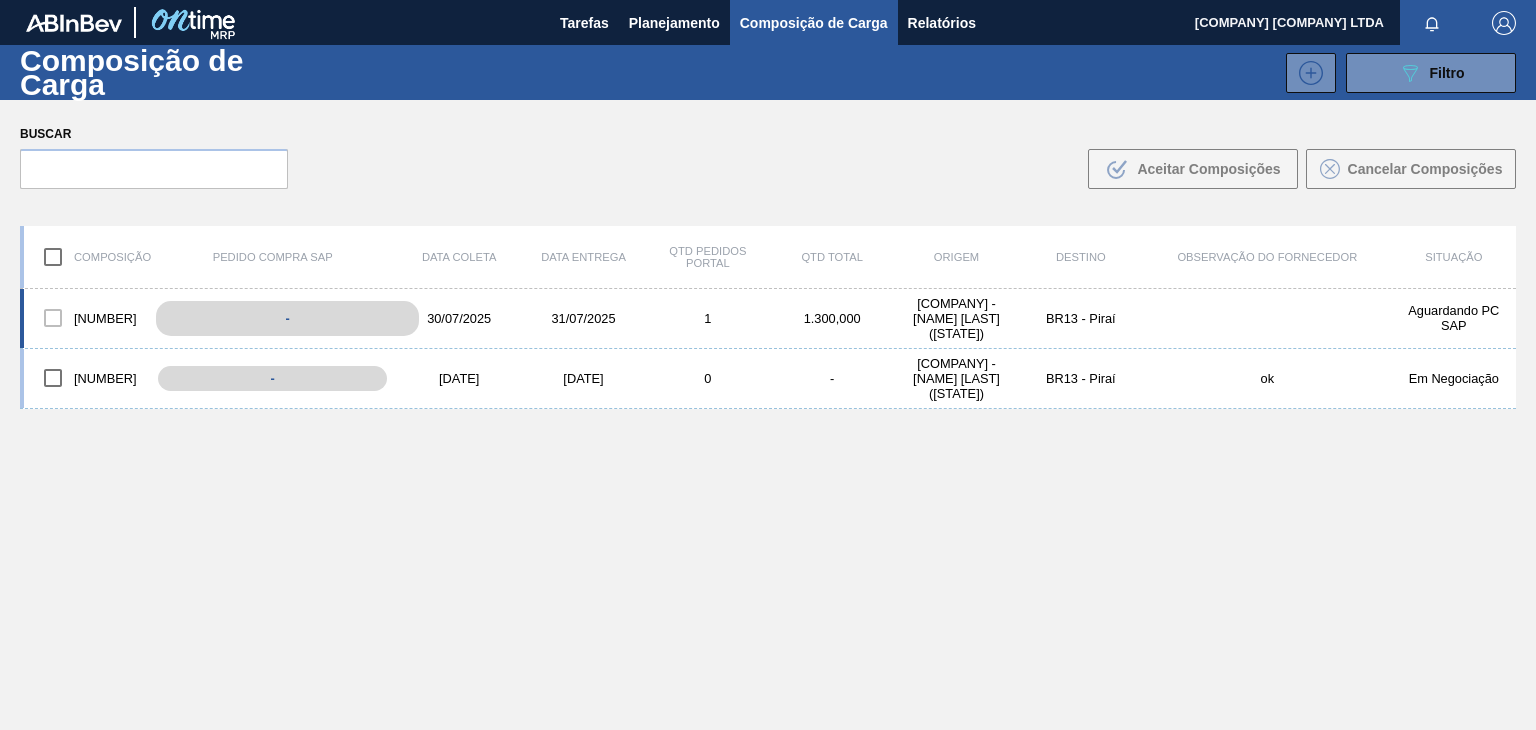 click on "-" at bounding box center (287, 318) 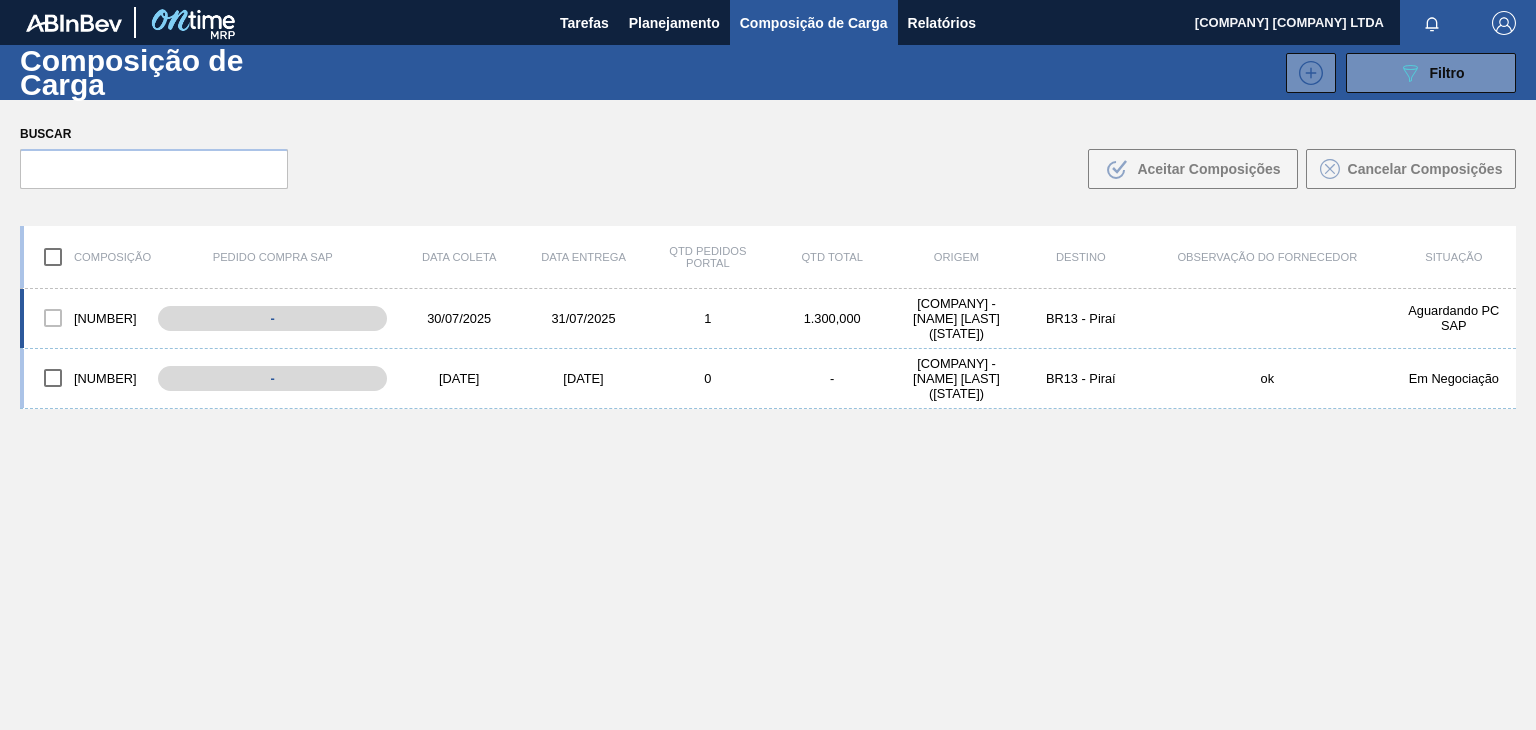click on "Aguardando PC SAP" at bounding box center (1454, 318) 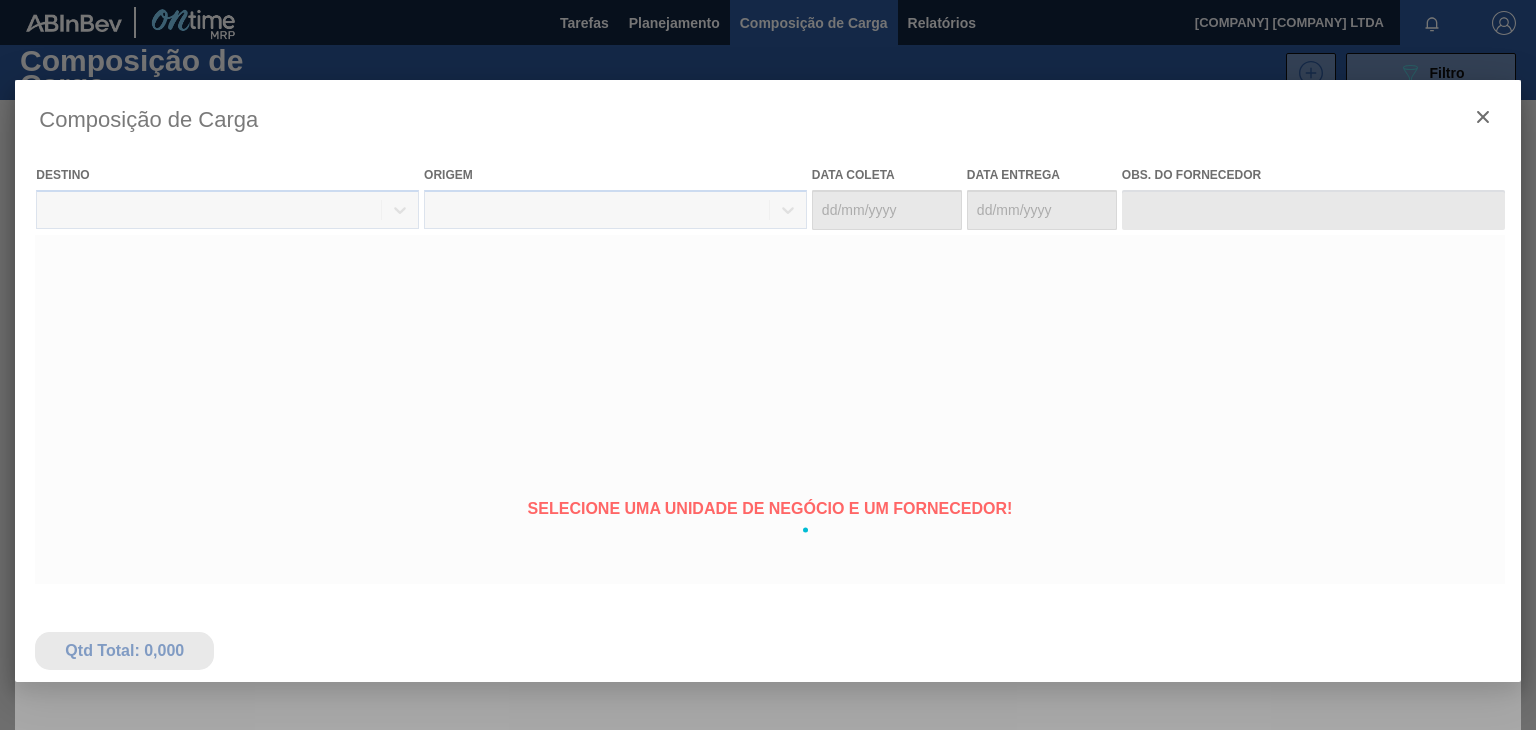type on "30/07/2025" 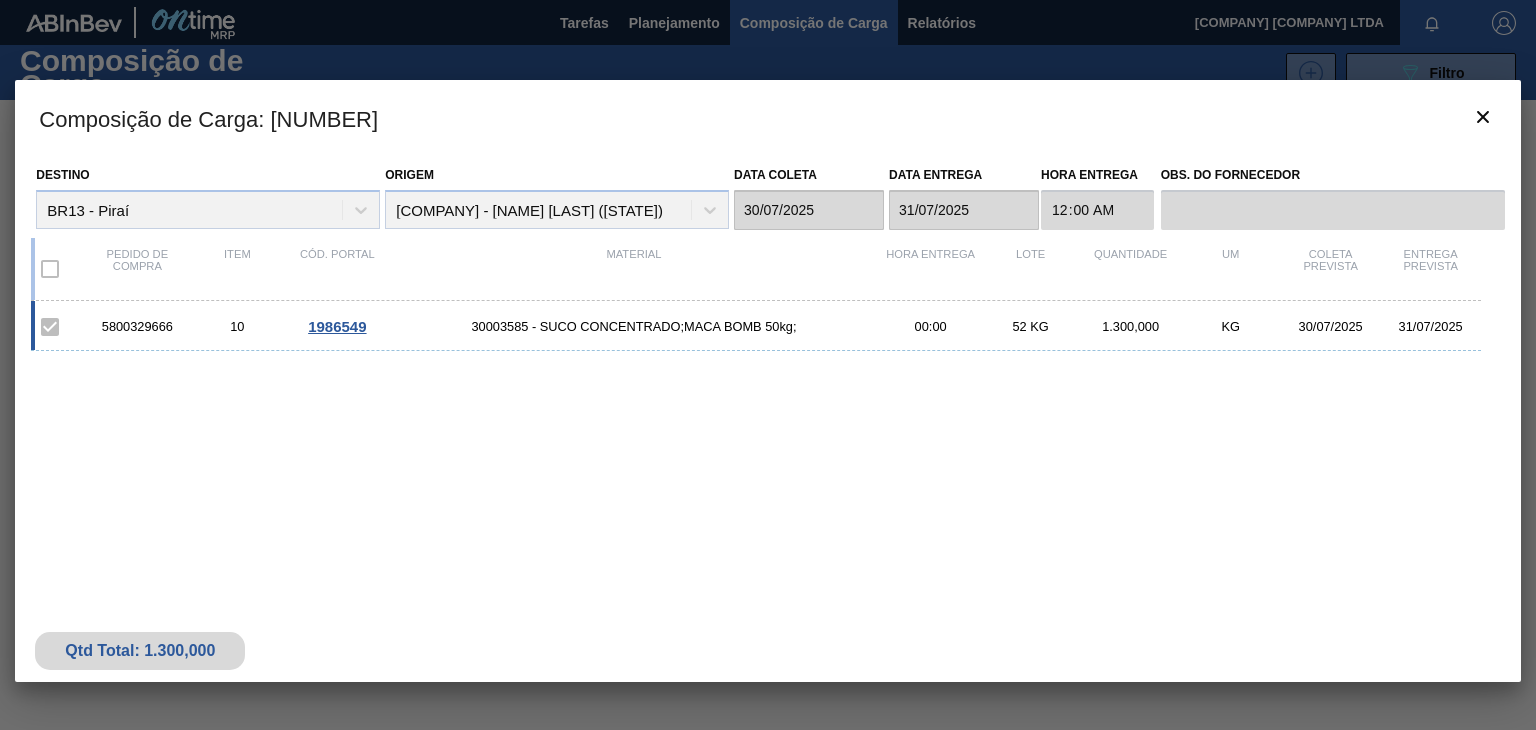 click on "1986549" at bounding box center (337, 326) 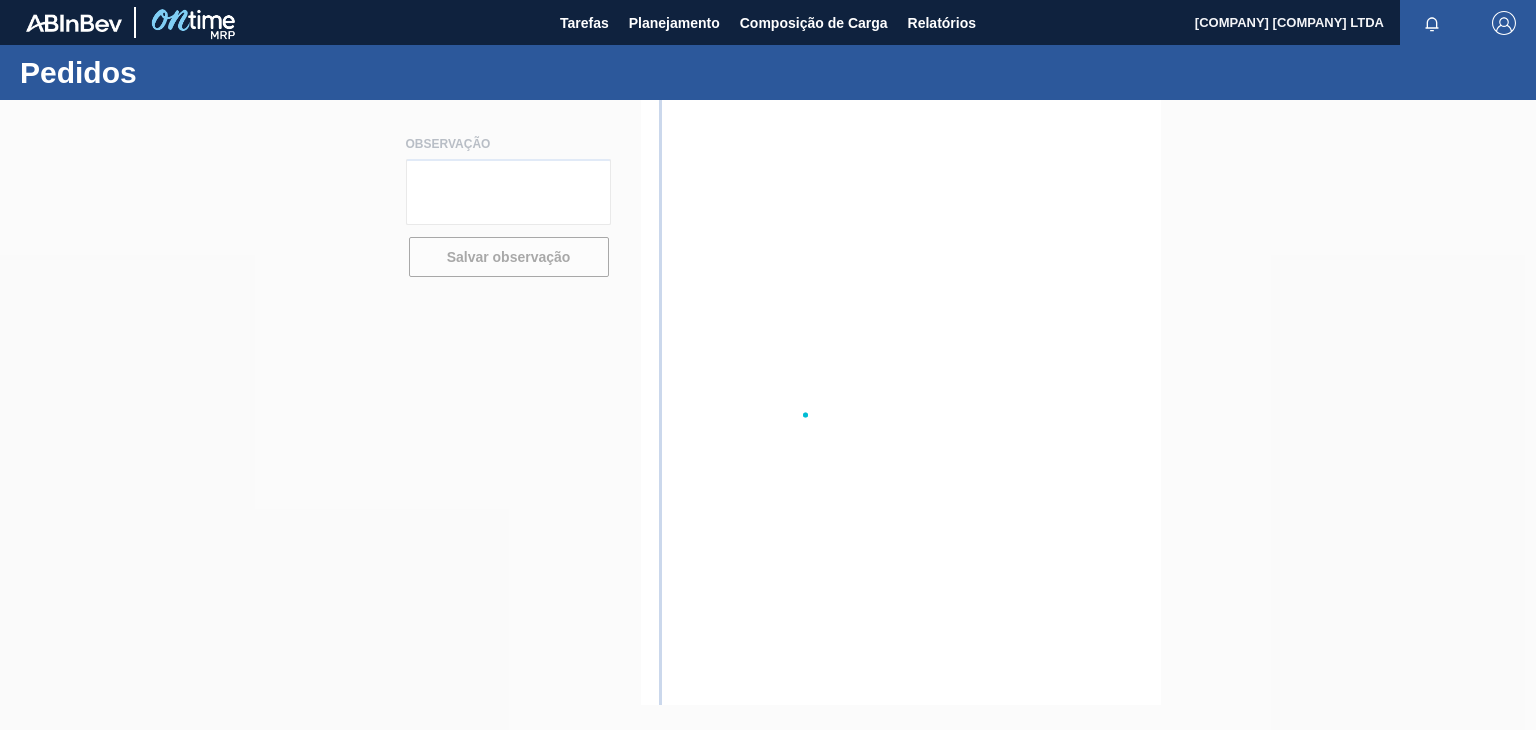 type on "Suco de Maçã Concentrado Clarificado 70°Brix
(blend 50 nac/50 imp | 4% de ICMS)
Preço: R$ 15,90/kg (SEM impostos)
Incoterm: EXW [COMPANY] [STATE] - [STATE]
Embalagem: Bombona 25kg
Oferta válida para coletas até [DATE]" 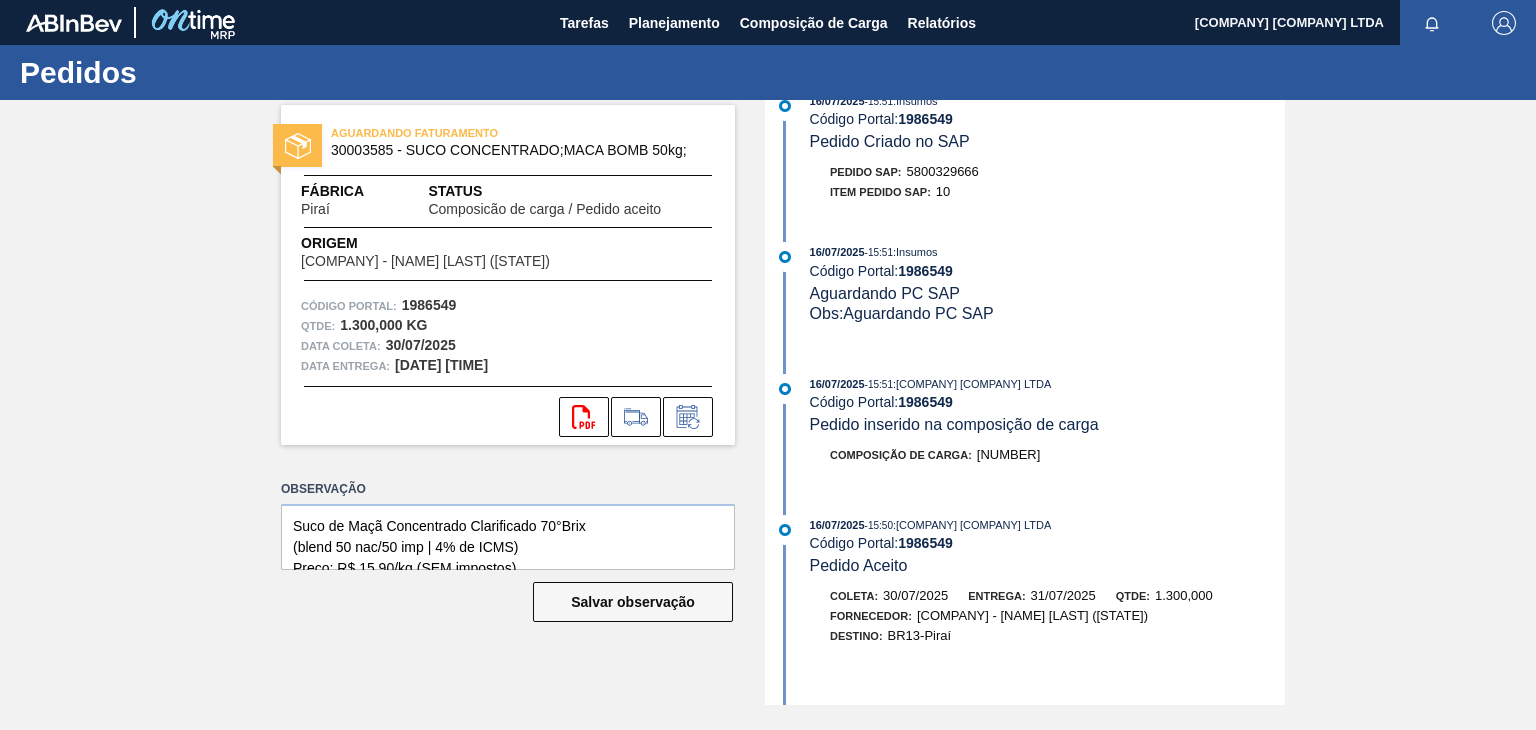scroll, scrollTop: 0, scrollLeft: 0, axis: both 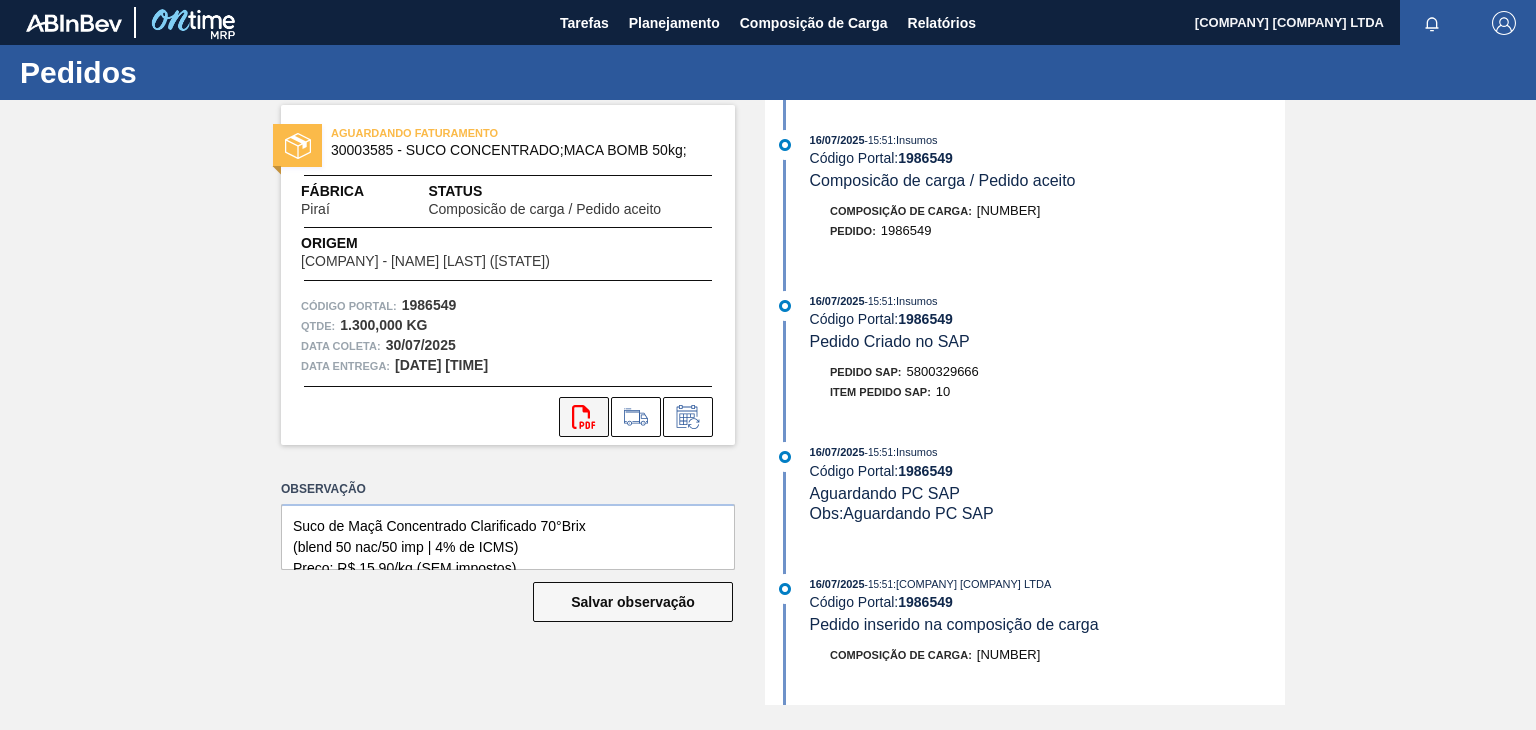 click on "svg{fill:#ff0000}" 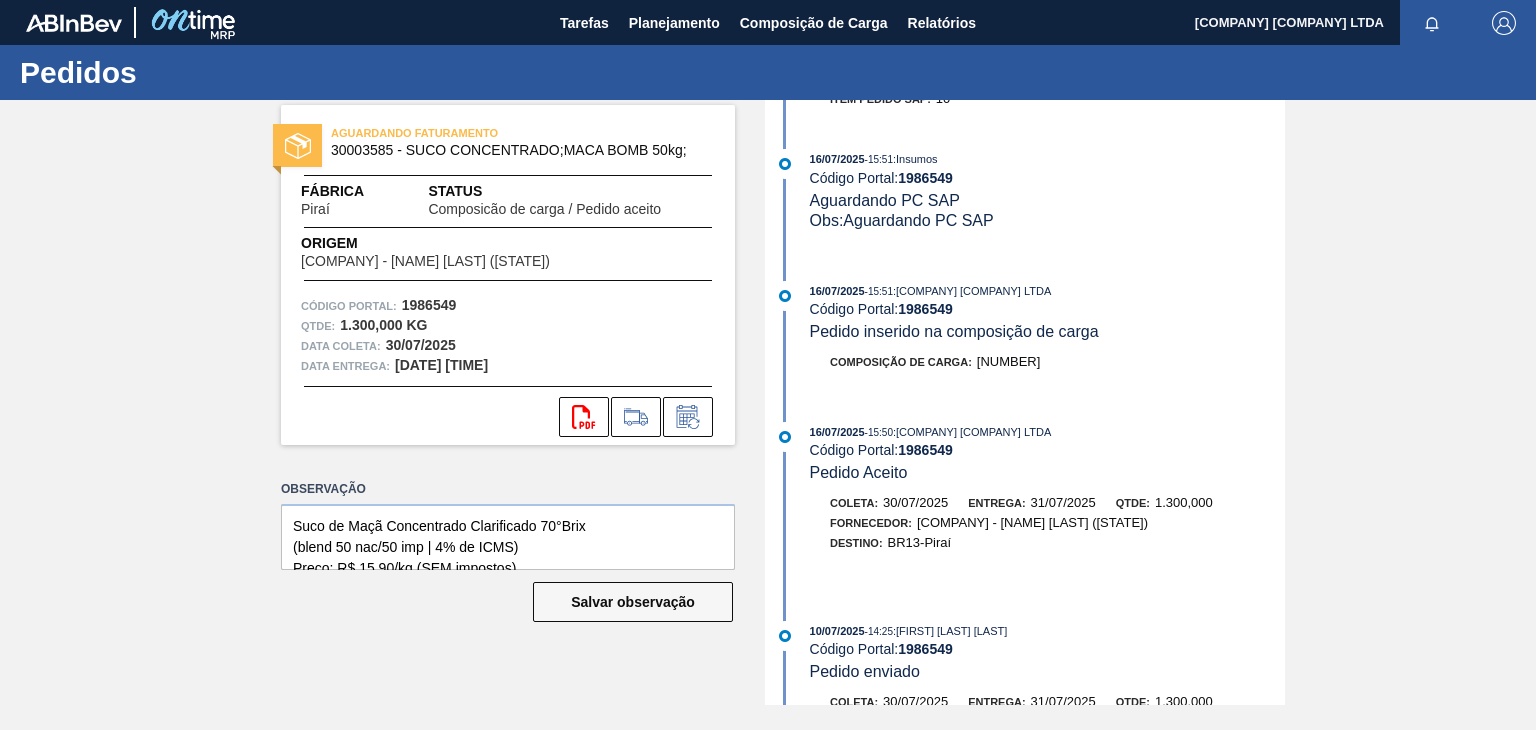 scroll, scrollTop: 491, scrollLeft: 0, axis: vertical 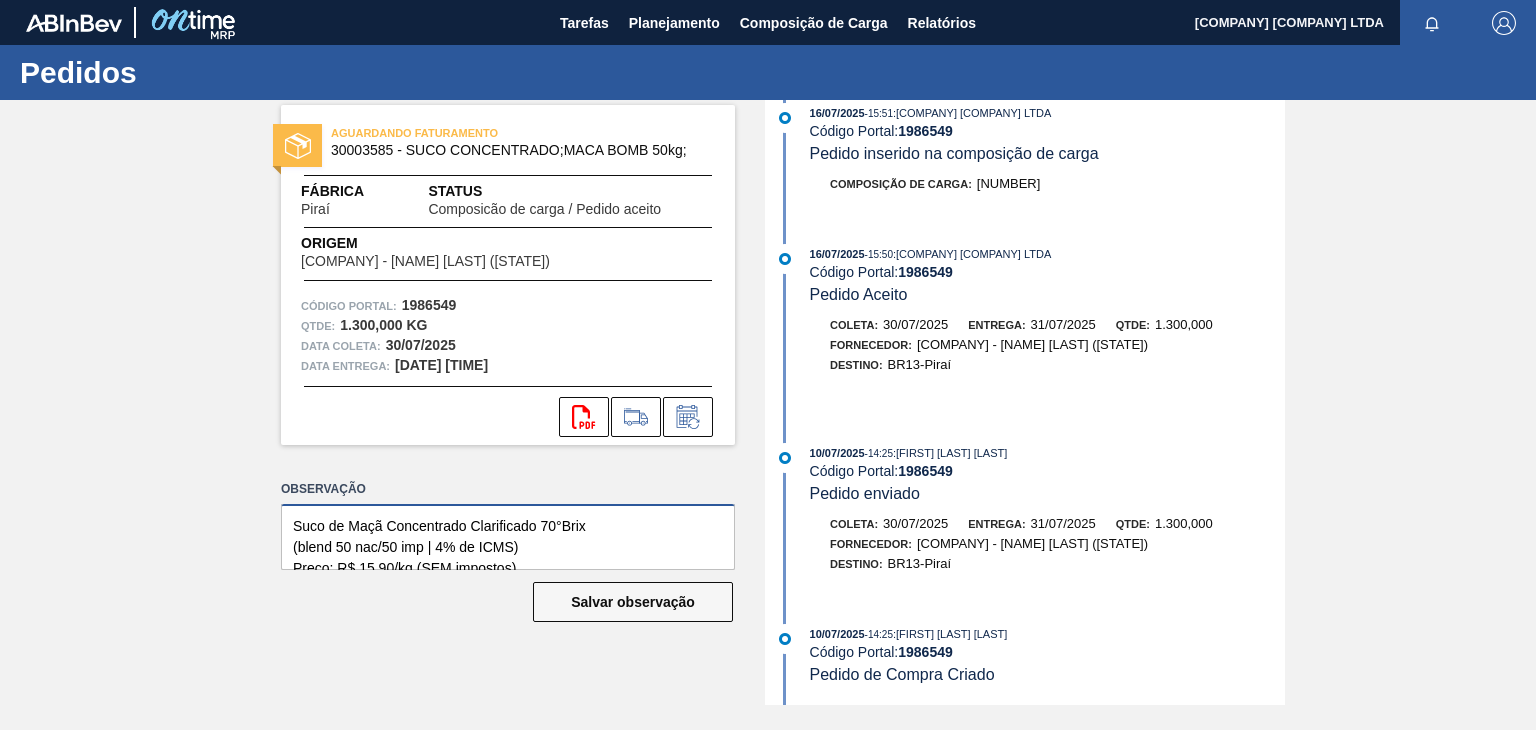 click on "Suco de Maçã Concentrado Clarificado 70°Brix
(blend 50 nac/50 imp | 4% de ICMS)
Preço: R$ 15,90/kg (SEM impostos)
Incoterm: EXW [COMPANY] [STATE] - [STATE]
Embalagem: Bombona 25kg
Oferta válida para coletas até [DATE]" at bounding box center [508, 537] 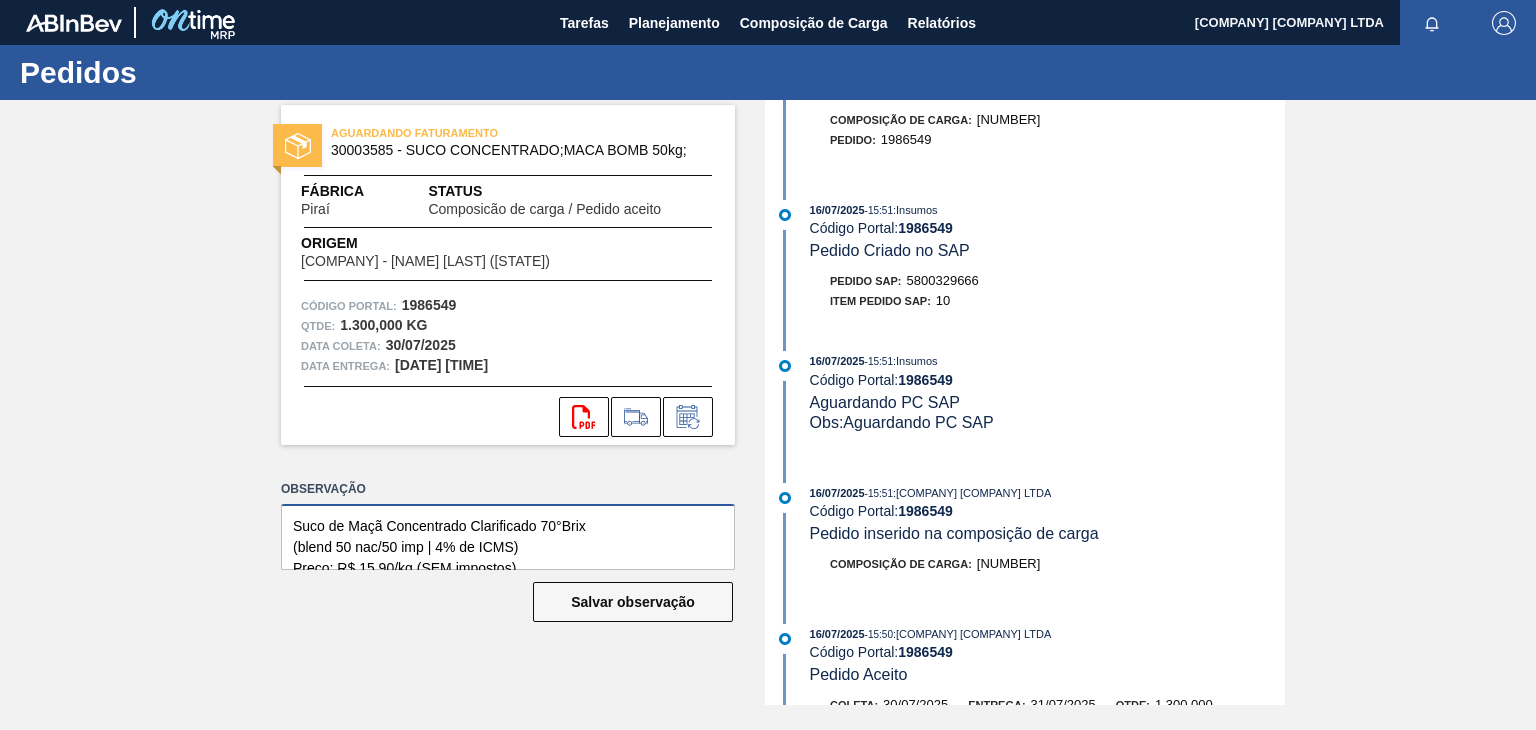 scroll, scrollTop: 0, scrollLeft: 0, axis: both 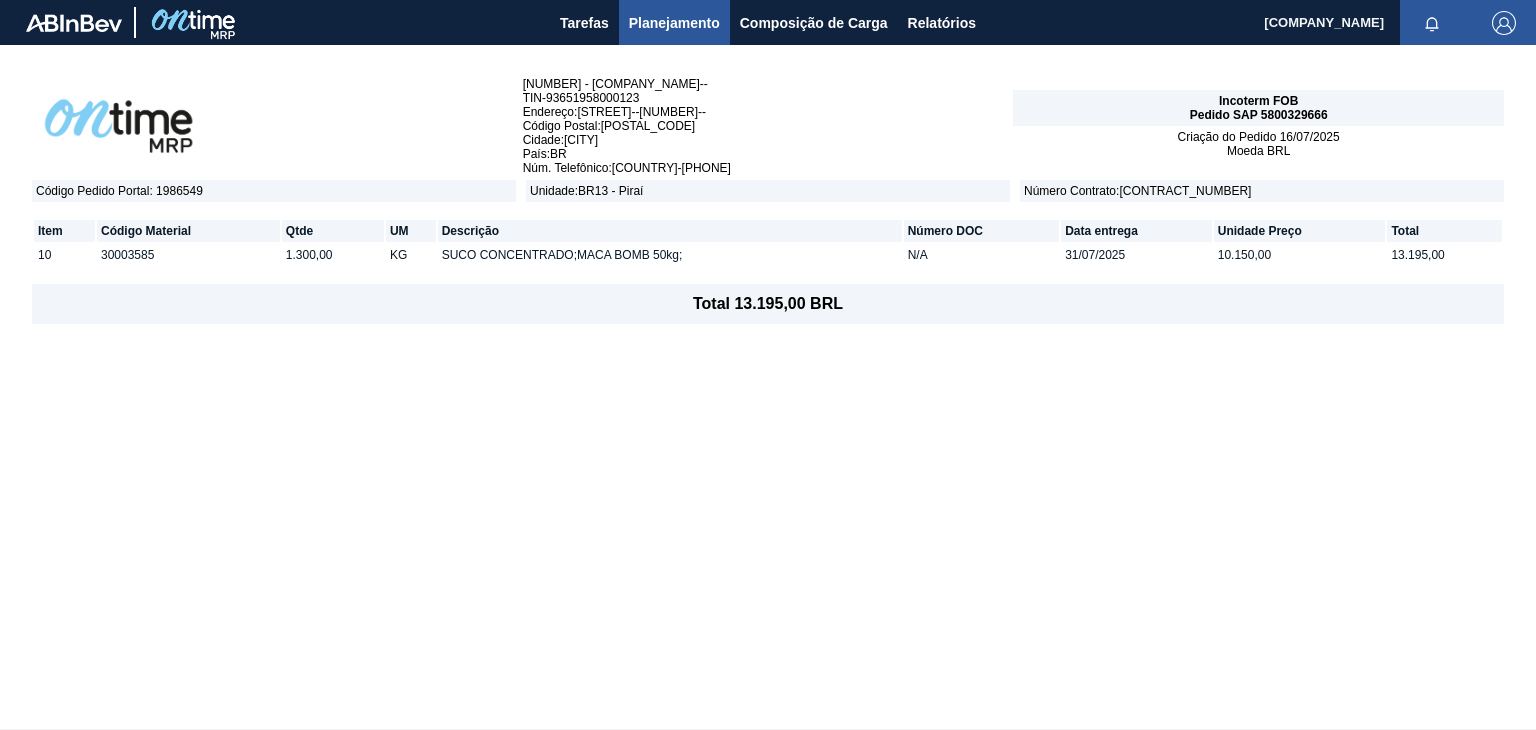 click on "448599 - DOHLER ANTONIO PRADO LTDA-- TIN  -  93651958000123 Endereço :  EST VELHA--120-- Código Postal :  95250-000 Cidade :  ANTONIO PRADO-BAIRRO APARECIDA País :  BR Núm. Telefônico :  BR-5432933300 Incoterm   FOB Pedido SAP   5800329666 Criação do Pedido   16/07/2025 Moeda   BRL Código Pedido Portal :   1986549 Unidade :  BR13 - Piraí Número Contrato :  4600004671 Item Código Material Qtde UM Descrição Número DOC Data entrega Unidade Preço Total 10 30003585 1.300,00 KG SUCO CONCENTRADO;MACA BOMB 50kg; N/A 31/07/2025 10.150,00 13.195,00 Total   13.195,00   BRL" at bounding box center [768, 387] 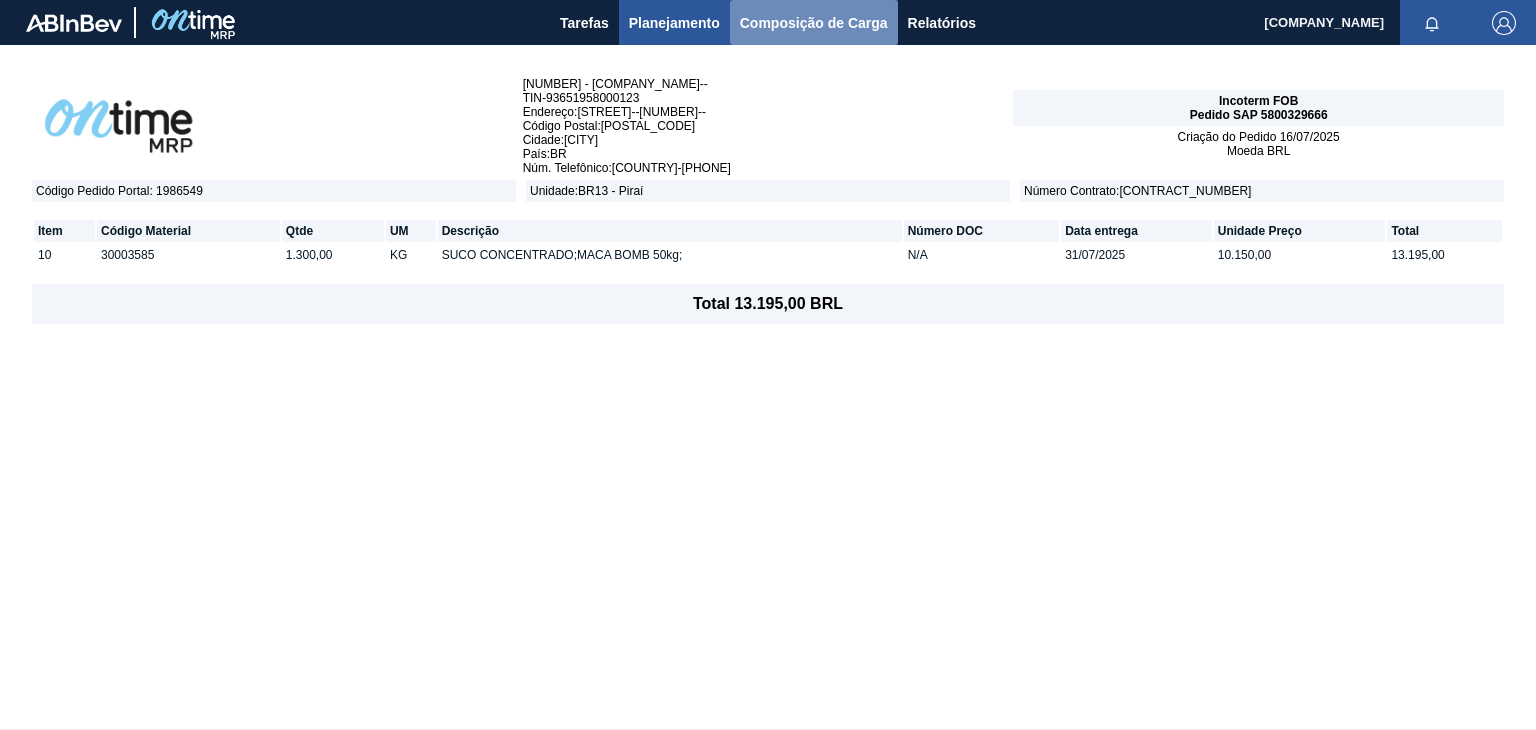 click on "Composição de Carga" at bounding box center (814, 23) 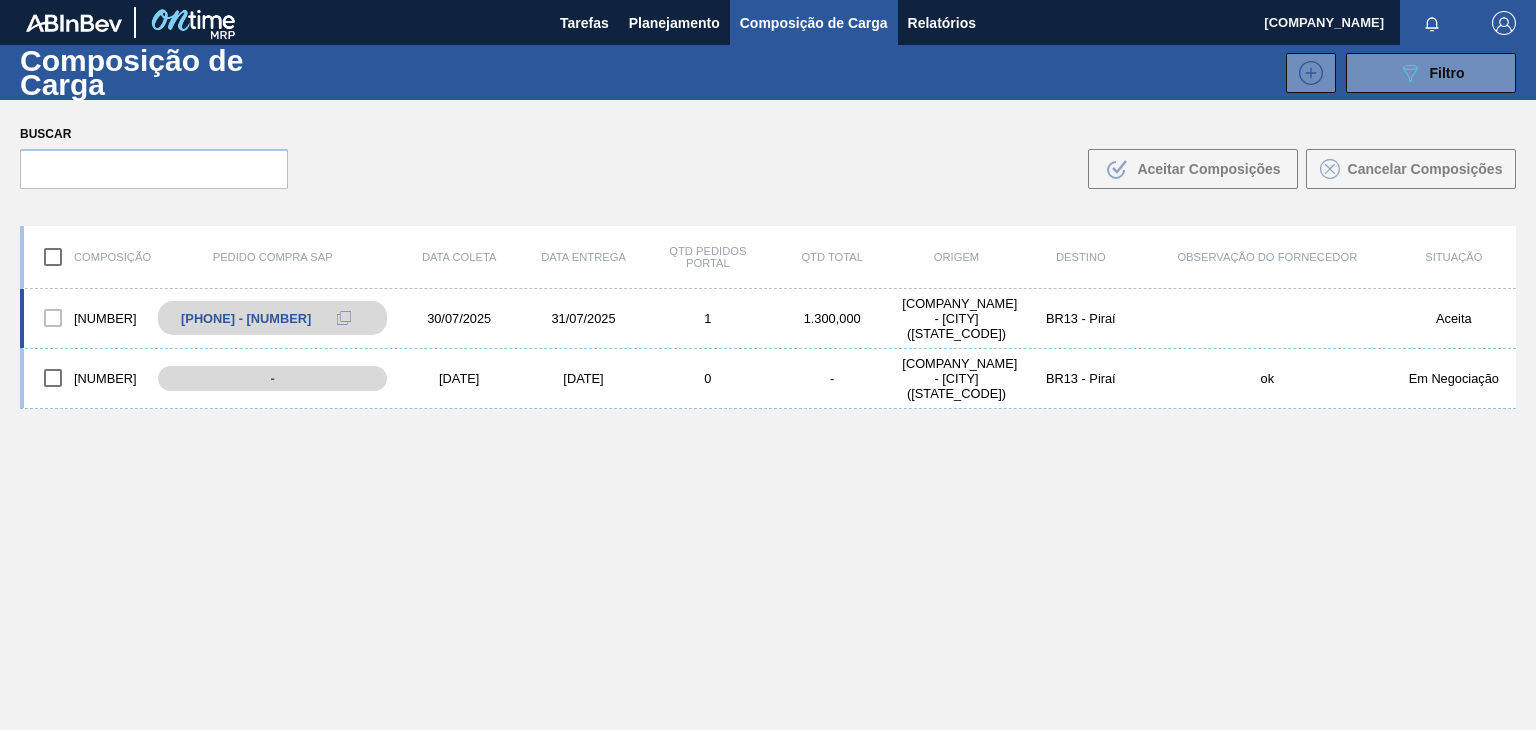 click on "1.300,000" at bounding box center [832, 318] 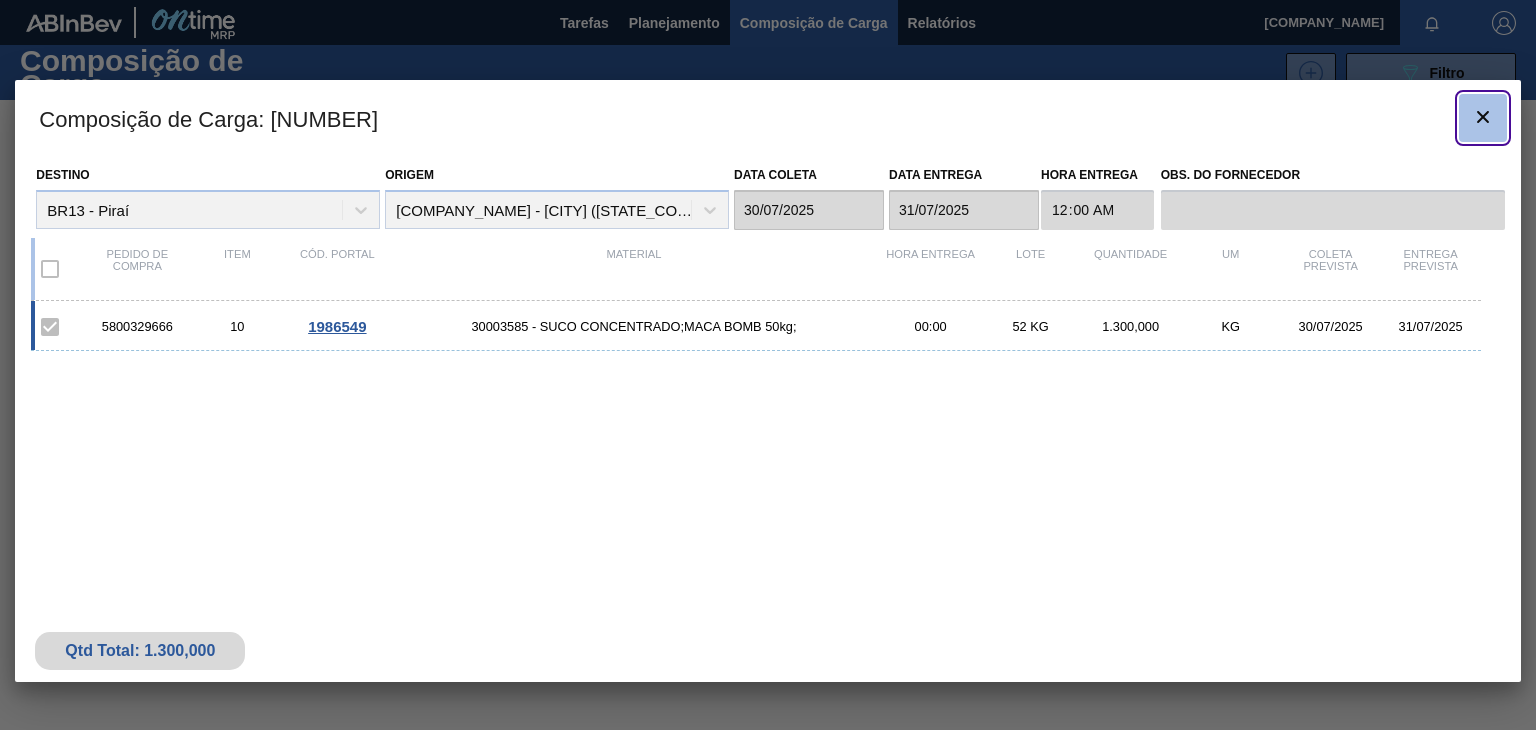 click at bounding box center (1483, 118) 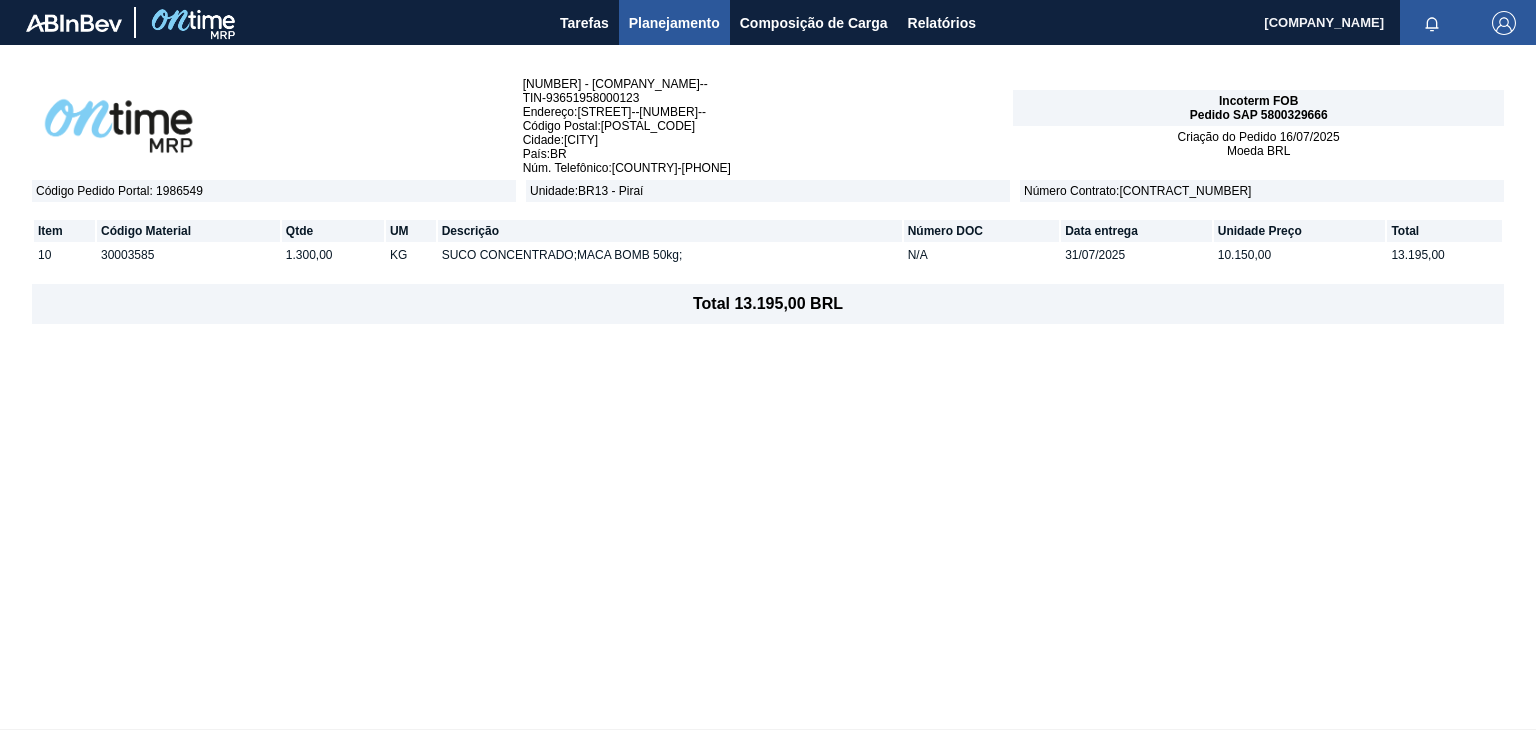 click on "448599 - DOHLER ANTONIO PRADO LTDA-- TIN  -  93651958000123 Endereço :  EST VELHA--120-- Código Postal :  95250-000 Cidade :  ANTONIO PRADO-BAIRRO APARECIDA País :  BR Núm. Telefônico :  BR-5432933300 Incoterm   FOB Pedido SAP   5800329666 Criação do Pedido   16/07/2025 Moeda   BRL Código Pedido Portal :   1986549 Unidade :  BR13 - Piraí Número Contrato :  4600004671 Item Código Material Qtde UM Descrição Número DOC Data entrega Unidade Preço Total 10 30003585 1.300,00 KG SUCO CONCENTRADO;MACA BOMB 50kg; N/A 31/07/2025 10.150,00 13.195,00 Total   13.195,00   BRL" at bounding box center (768, 387) 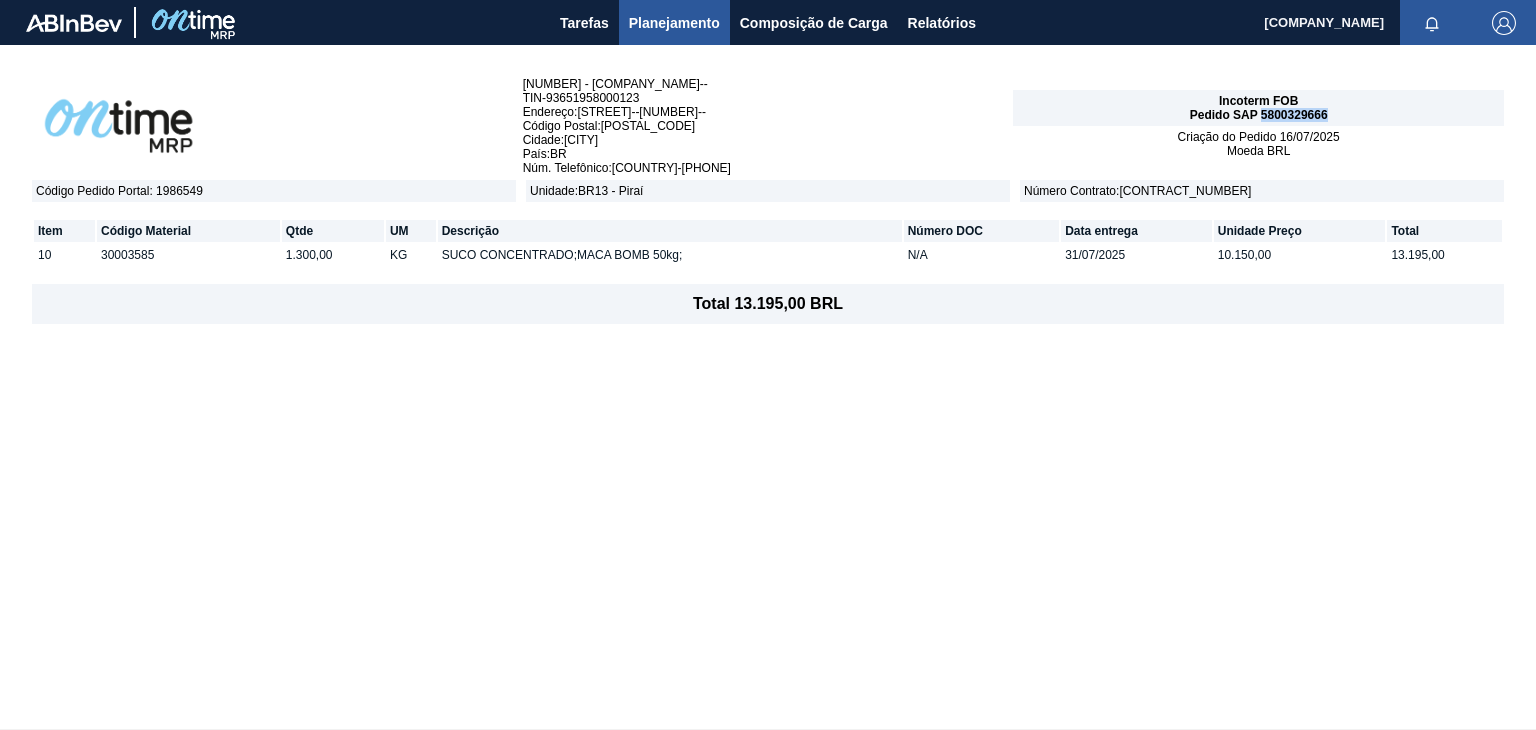 click on "Pedido SAP   5800329666" at bounding box center [1259, 115] 